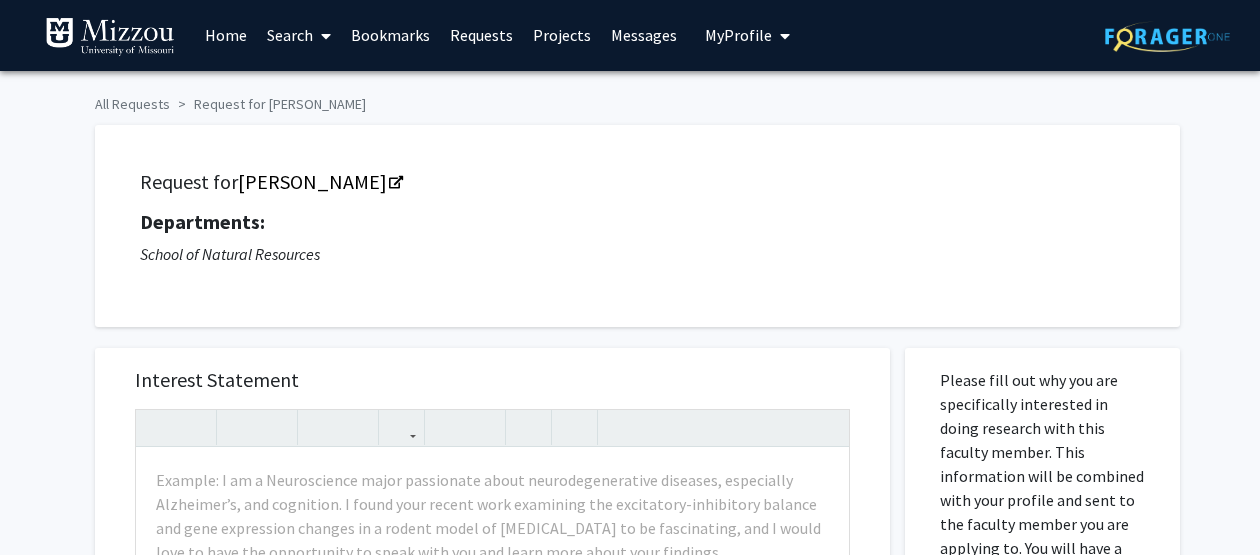 scroll, scrollTop: 0, scrollLeft: 0, axis: both 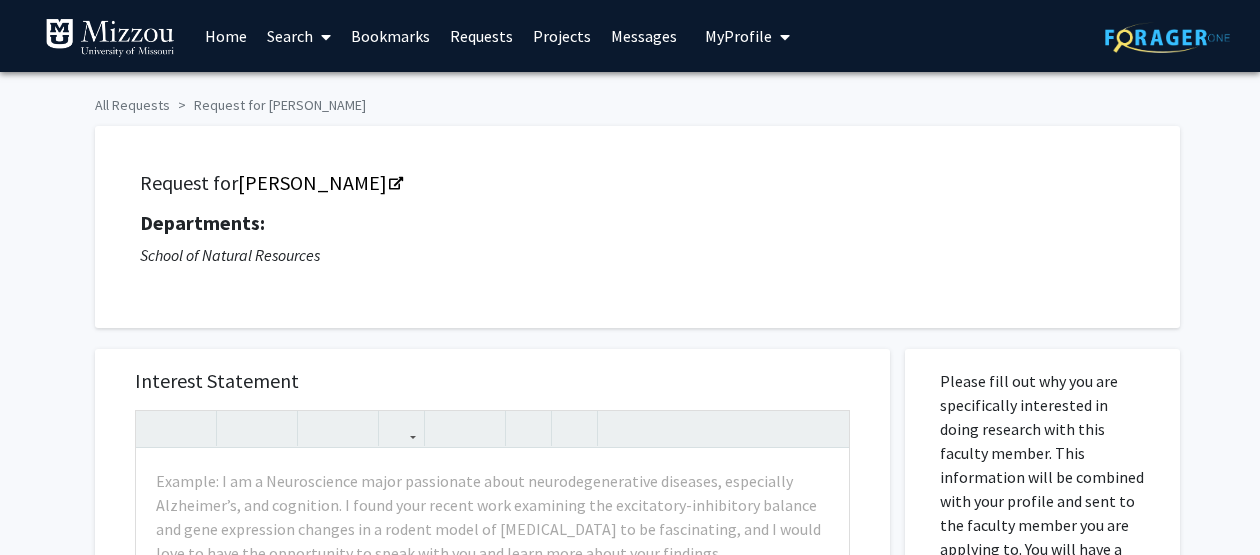 click on "Search" at bounding box center (299, 36) 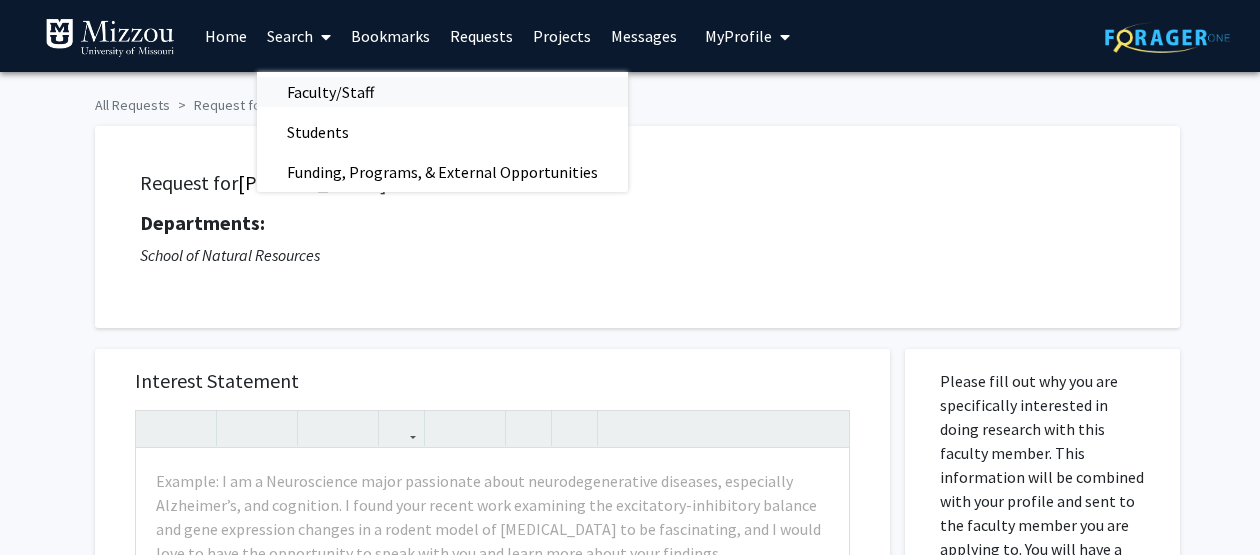 click on "Faculty/Staff" at bounding box center [330, 92] 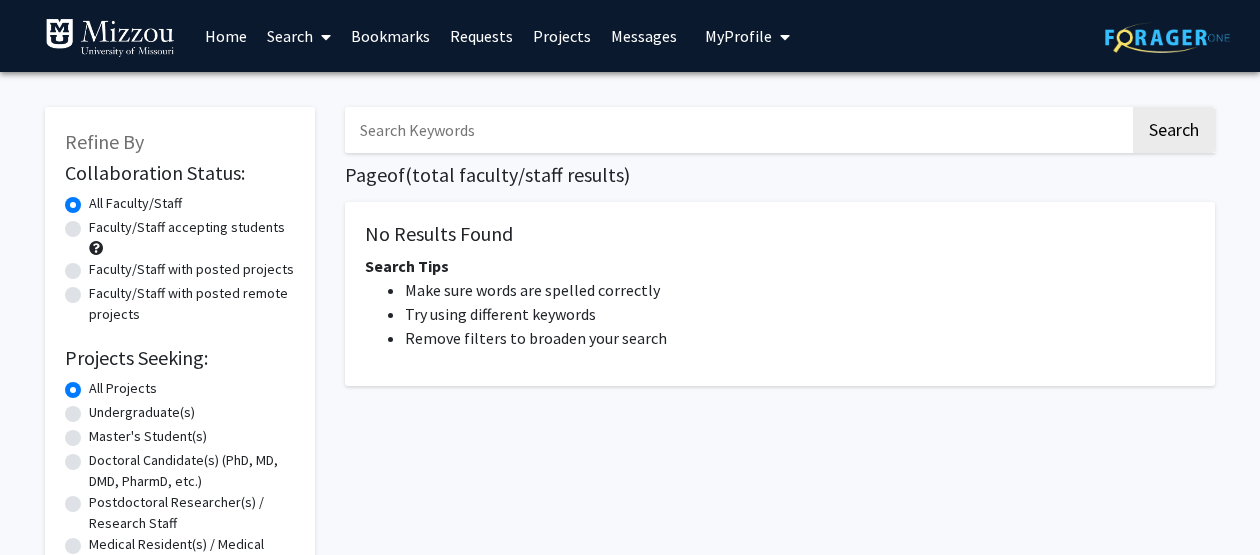 click on "Faculty/Staff accepting students" 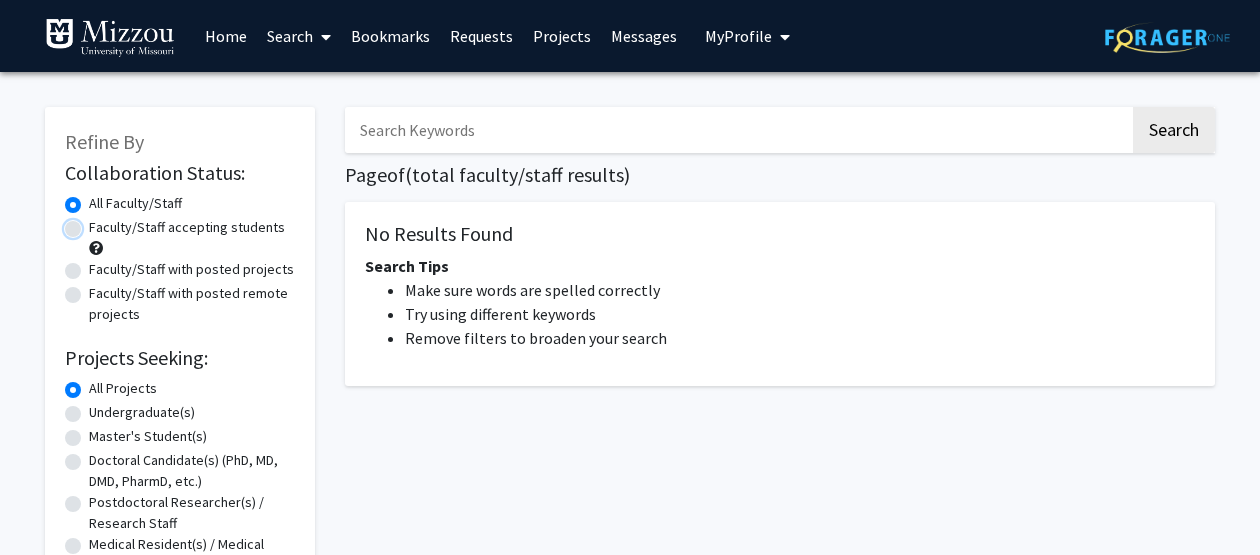 click on "Faculty/Staff accepting students" at bounding box center (95, 223) 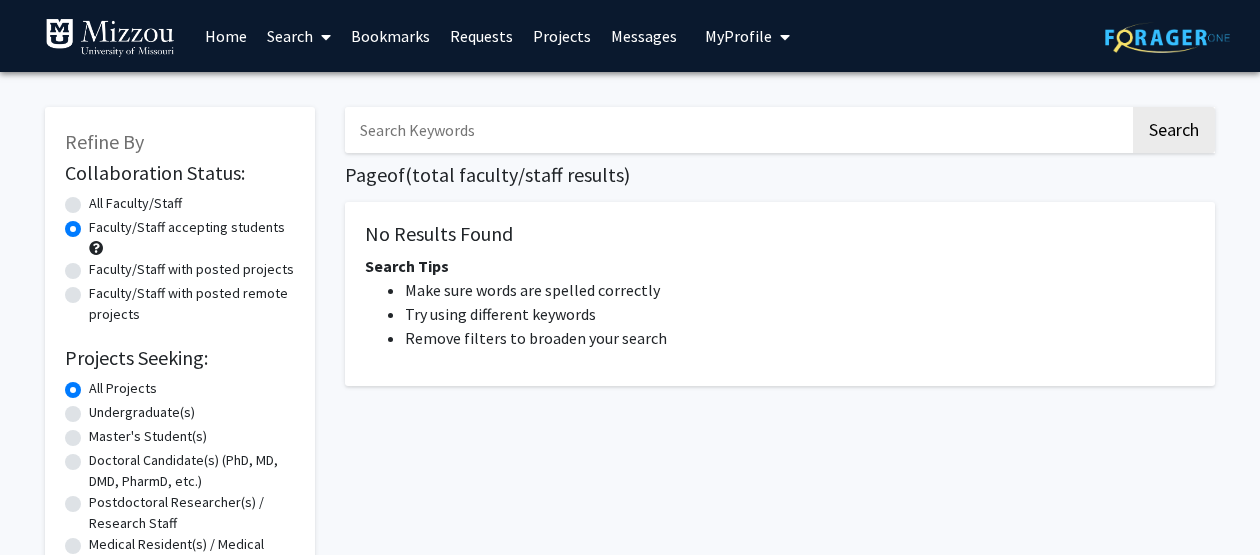 click on "All Faculty/Staff" 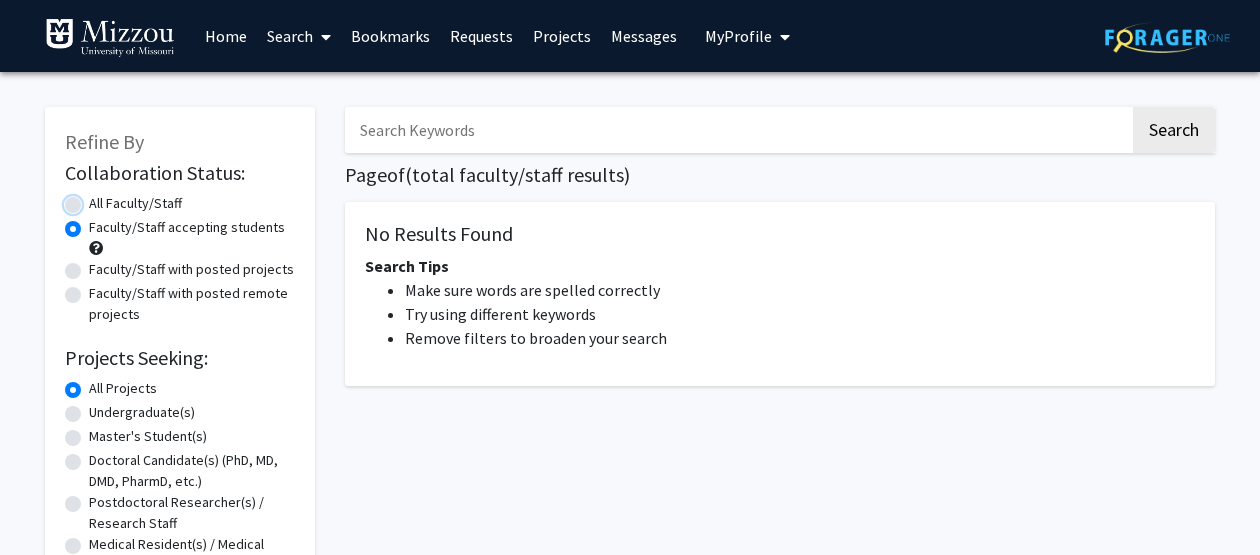 click on "All Faculty/Staff" at bounding box center [95, 199] 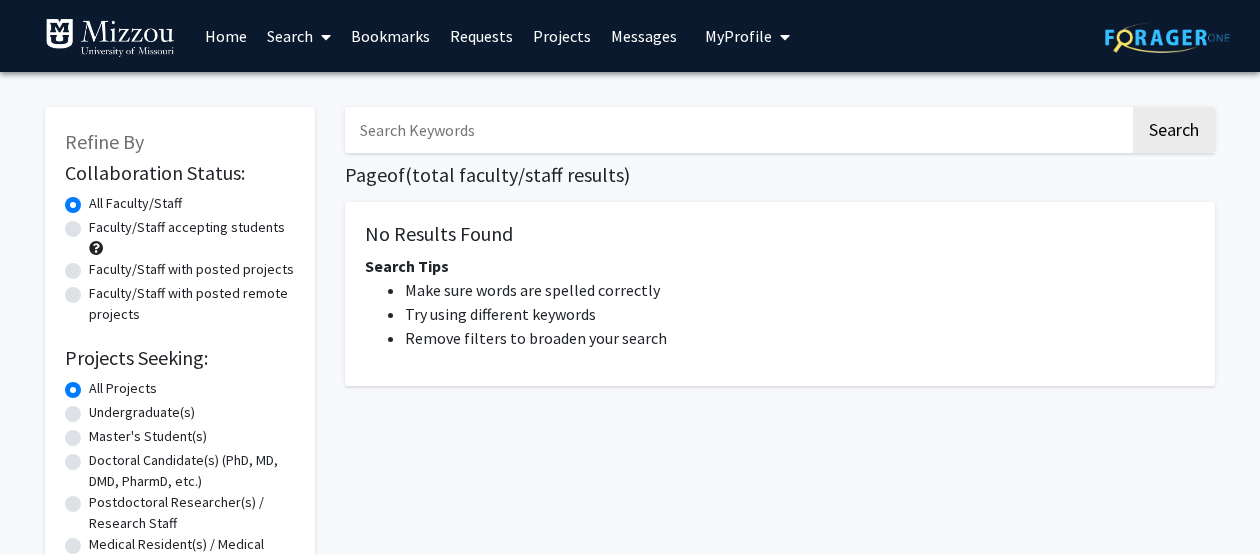 click on "All Faculty/Staff" 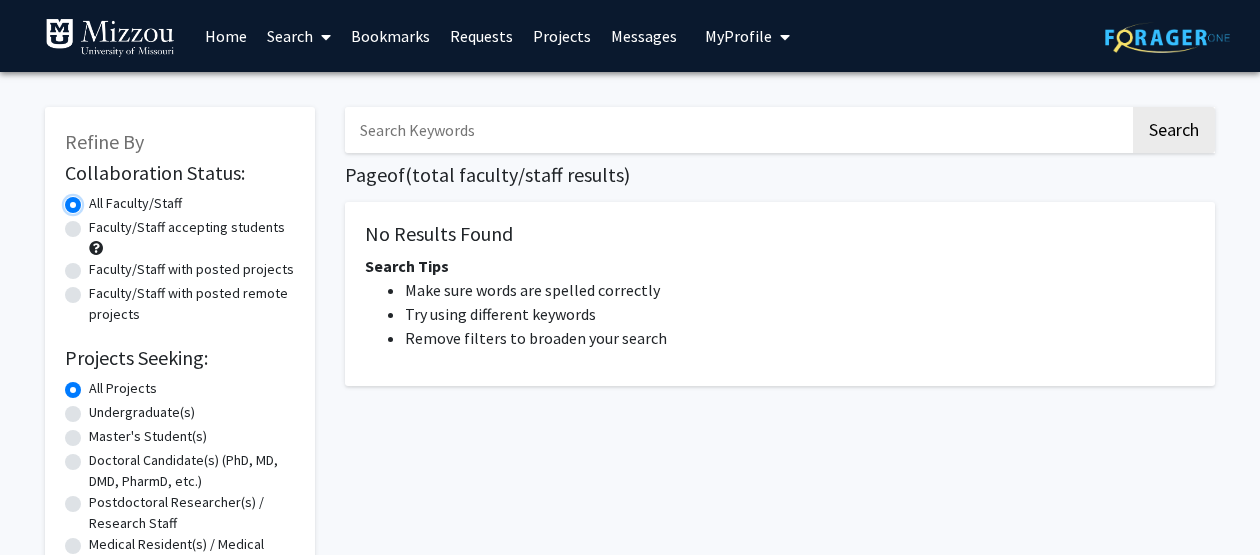 click on "All Faculty/Staff" at bounding box center [95, 199] 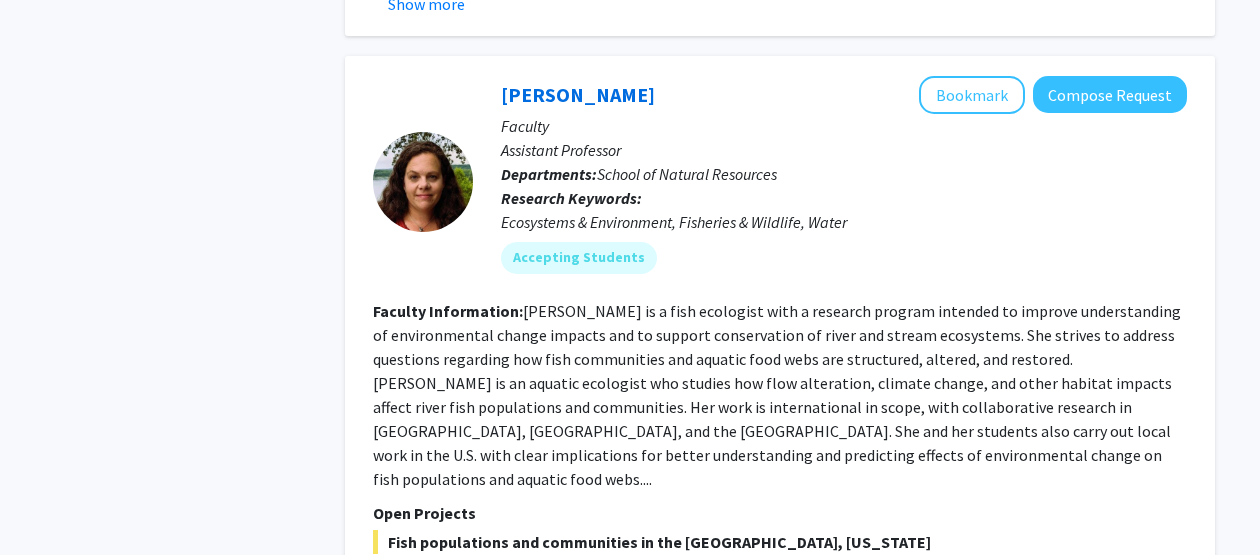 scroll, scrollTop: 3970, scrollLeft: 0, axis: vertical 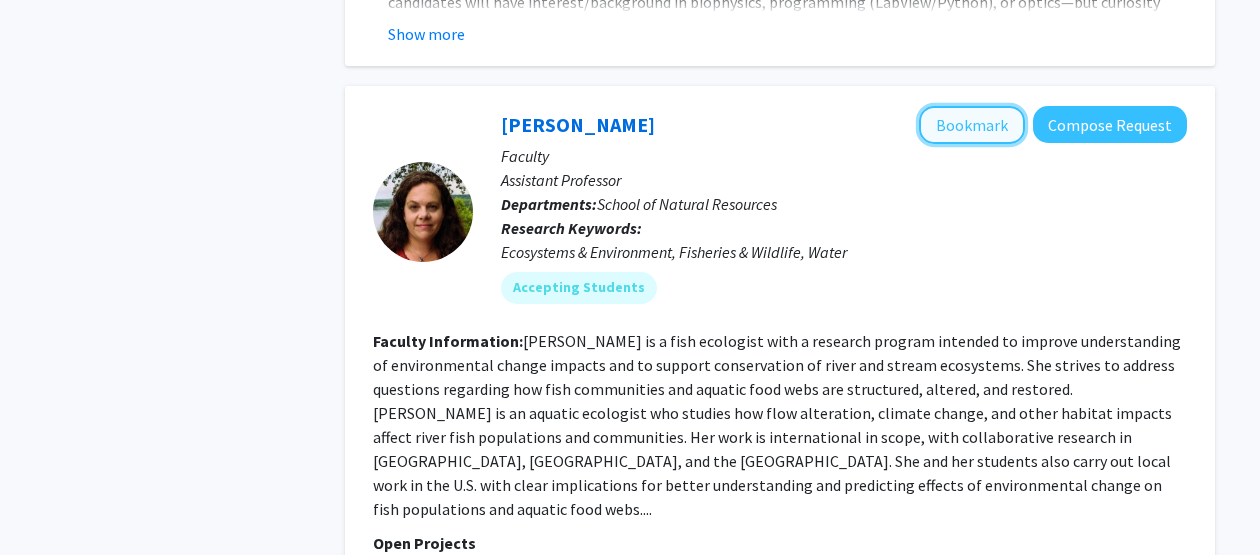 click on "Bookmark" 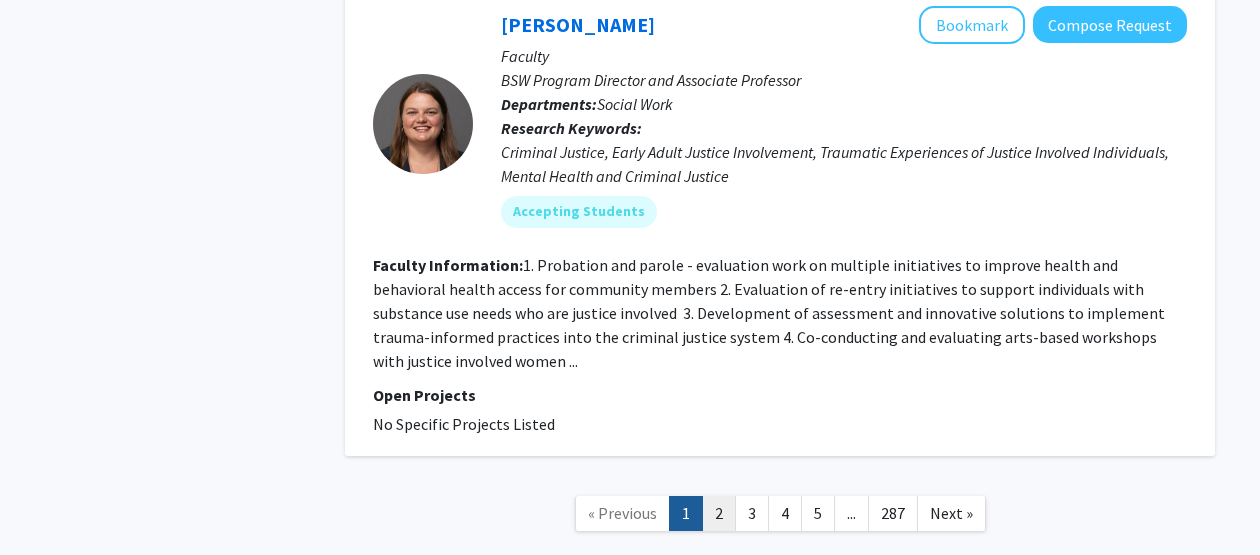 scroll, scrollTop: 7602, scrollLeft: 0, axis: vertical 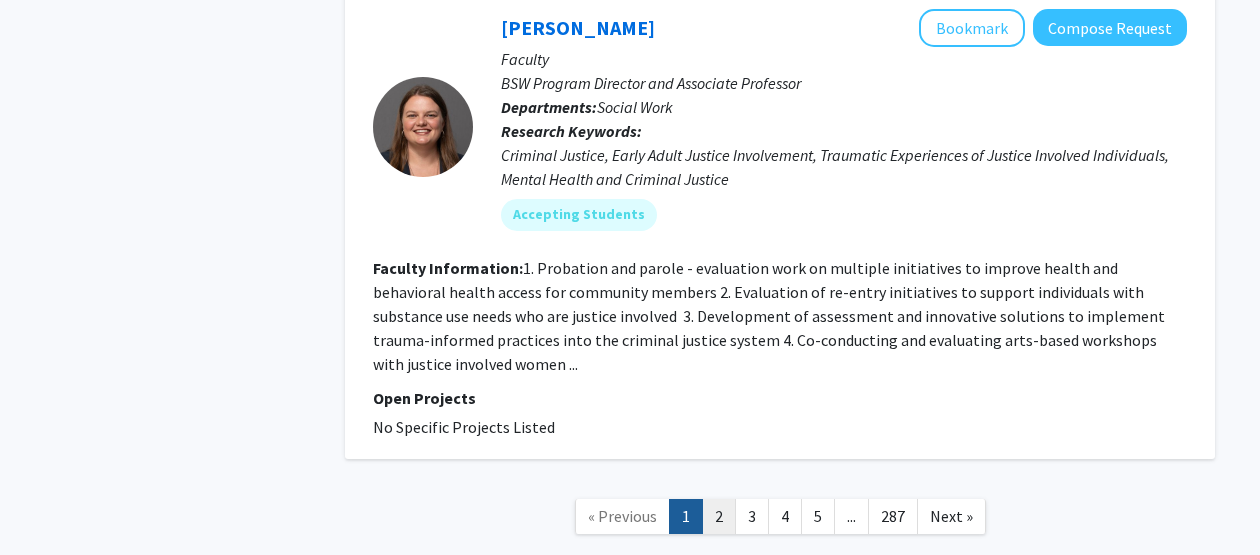 click on "2" 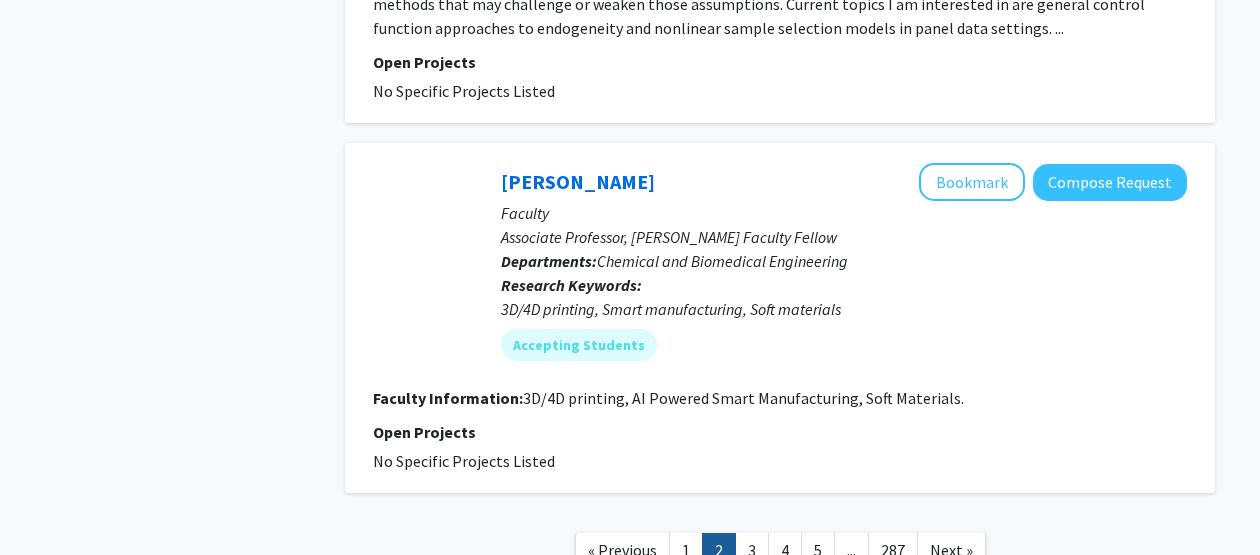 scroll, scrollTop: 4524, scrollLeft: 0, axis: vertical 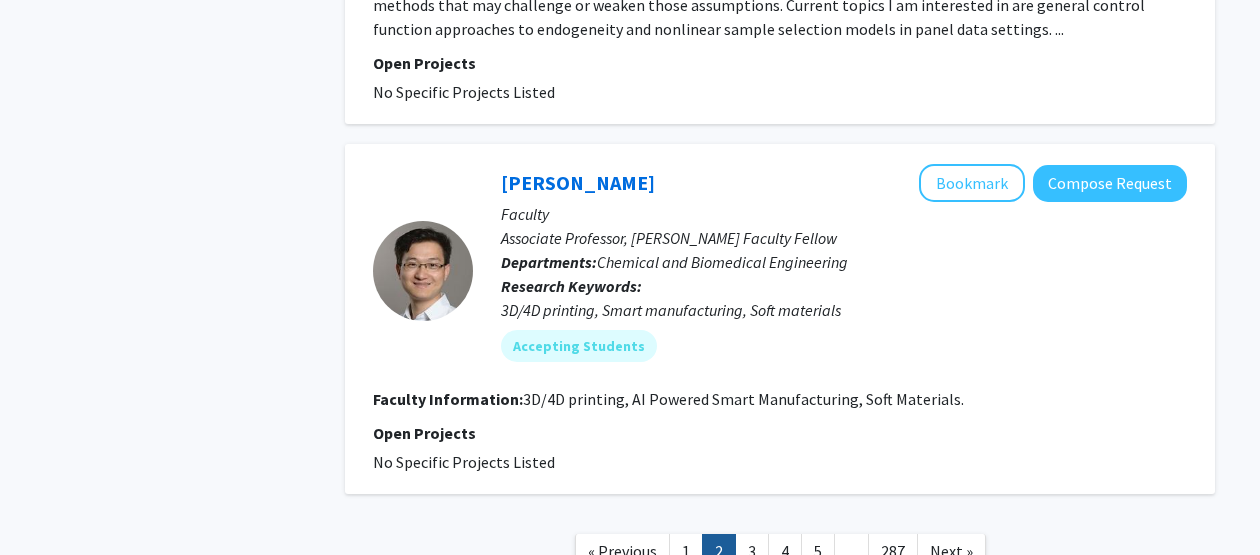 click on "« Previous  1   2   3   4   5  ...  287  Next »" 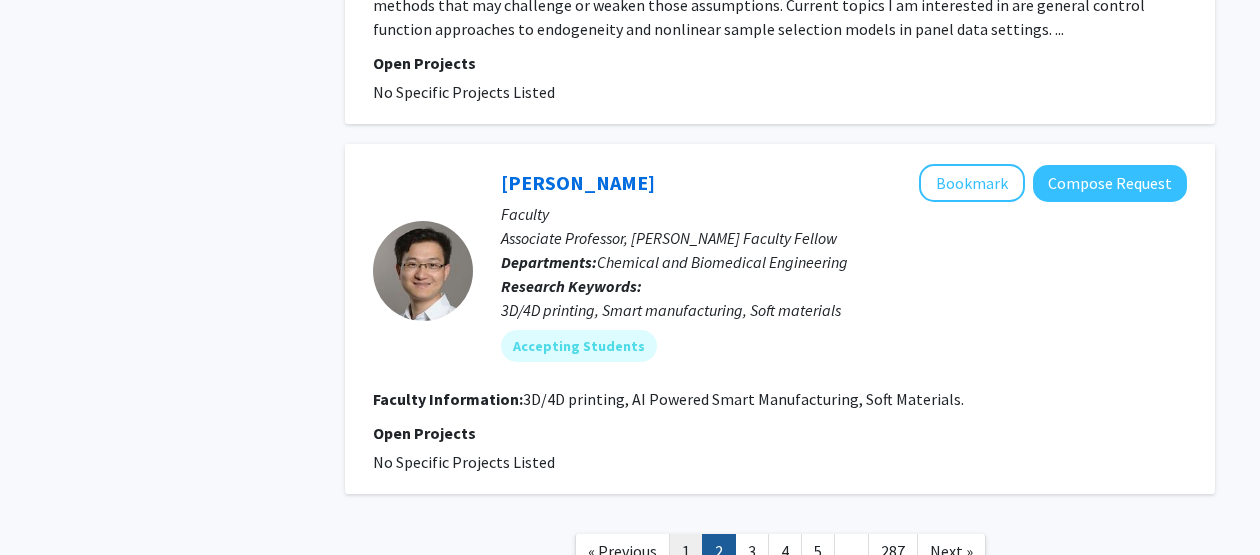click on "1" 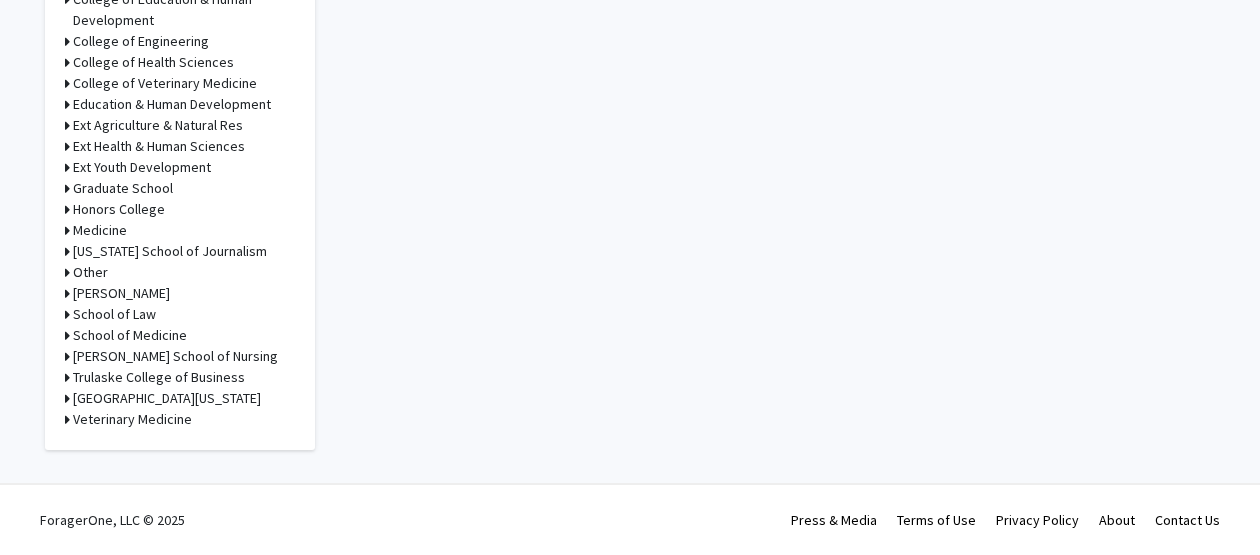 scroll, scrollTop: 0, scrollLeft: 0, axis: both 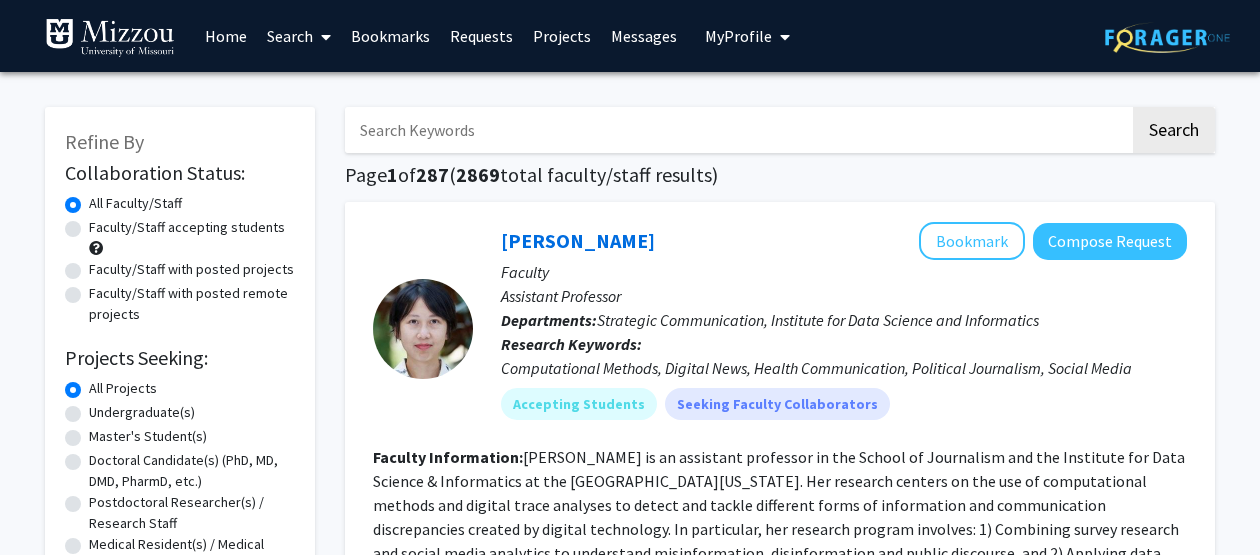 click on "Bookmarks" at bounding box center [390, 36] 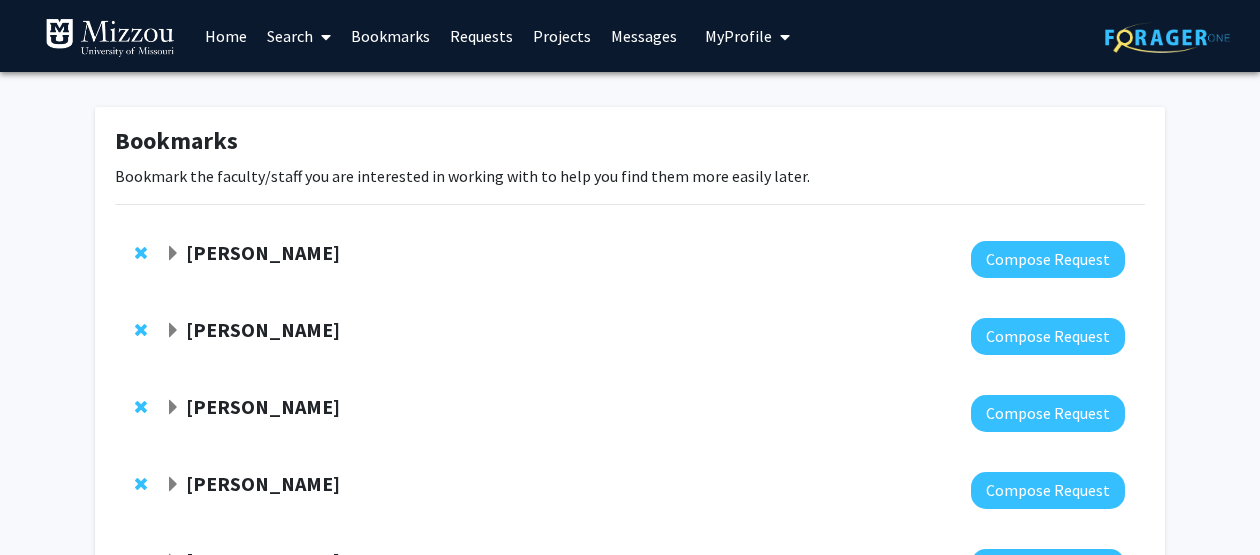 scroll, scrollTop: 176, scrollLeft: 0, axis: vertical 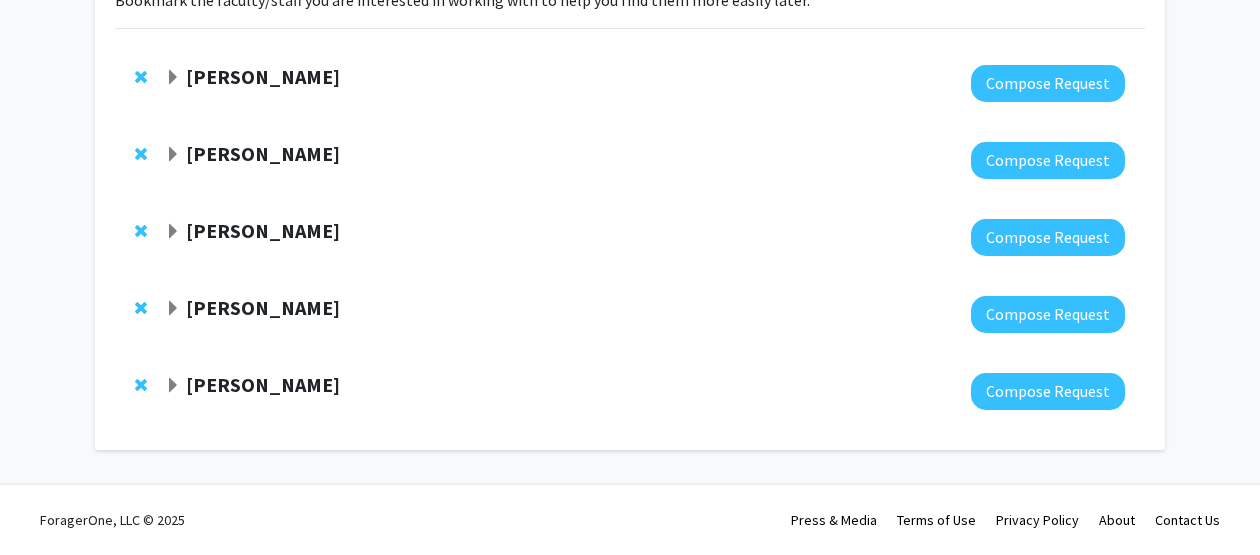 click 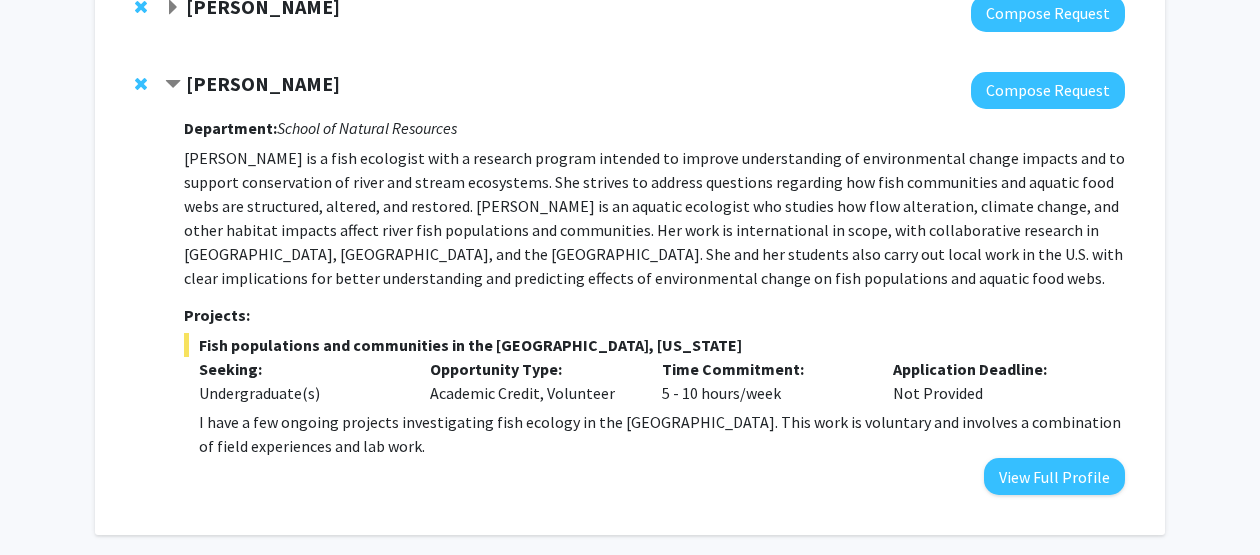scroll, scrollTop: 481, scrollLeft: 0, axis: vertical 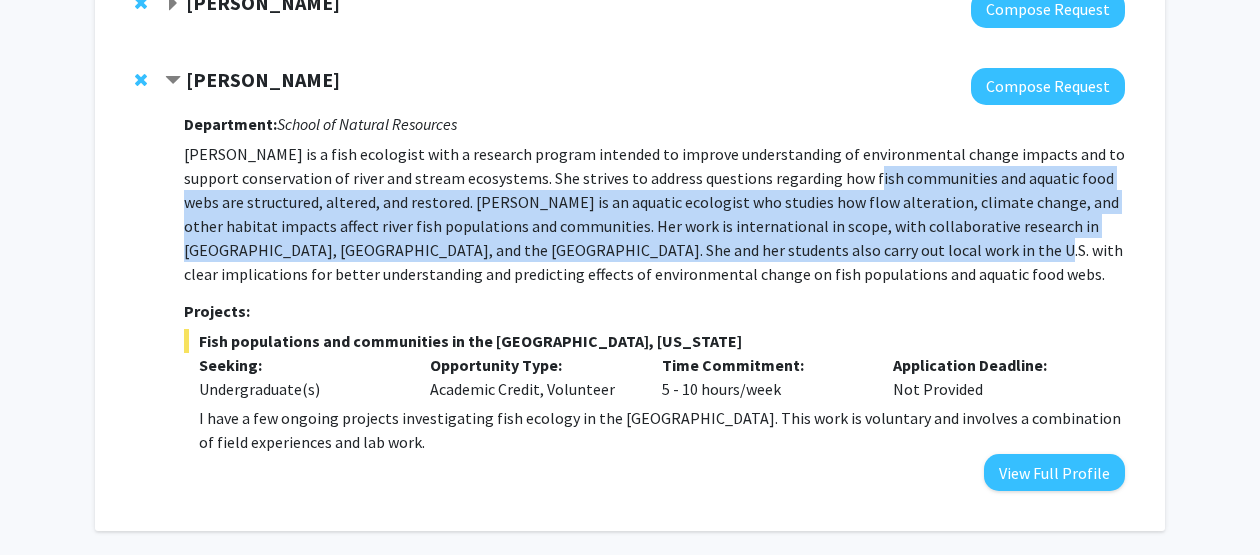 drag, startPoint x: 870, startPoint y: 173, endPoint x: 895, endPoint y: 245, distance: 76.2168 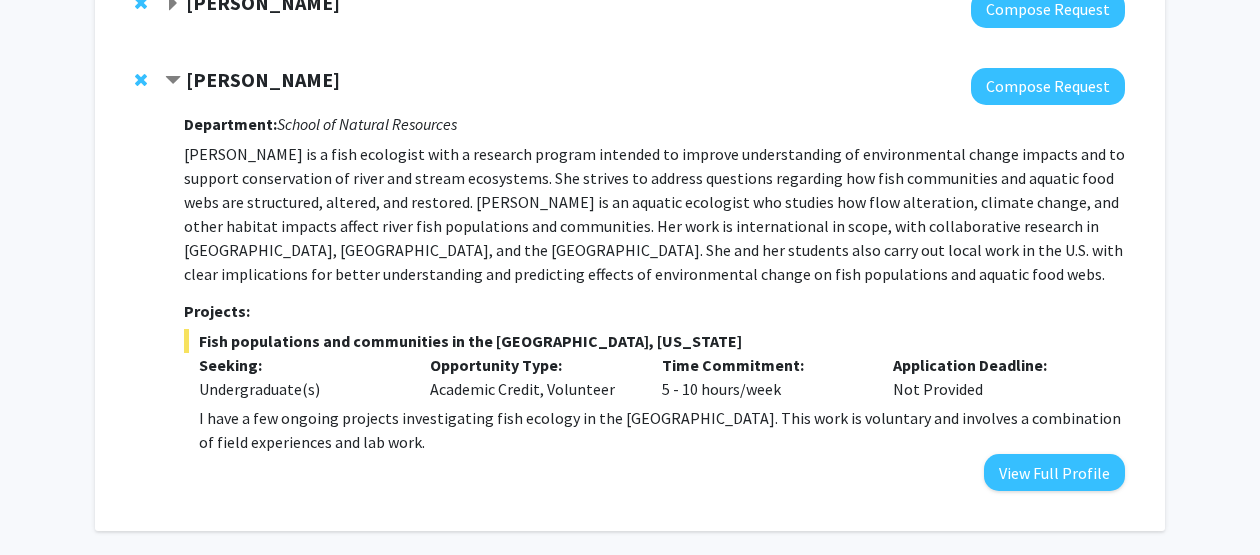 click on "[PERSON_NAME] is a fish ecologist with a research program intended to improve understanding of environmental change impacts and to support conservation of river and stream ecosystems. She strives to address questions regarding how fish communities and aquatic food webs are structured, altered, and restored.
[PERSON_NAME] is an aquatic ecologist who studies how flow alteration, climate change, and other habitat impacts affect river fish populations and communities. Her work is international in scope, with collaborative research in [GEOGRAPHIC_DATA], [GEOGRAPHIC_DATA], and the [GEOGRAPHIC_DATA]. She and her students also carry out local work in the U.S. with clear implications for better understanding and predicting effects of environmental change on fish populations and aquatic food webs." at bounding box center (654, 214) 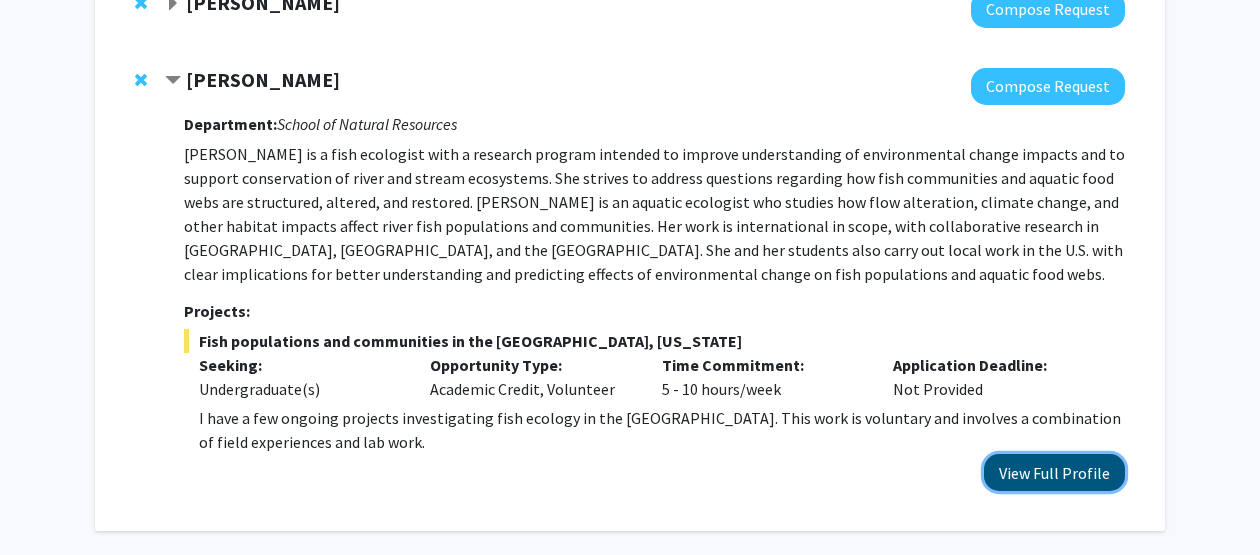 click on "View Full Profile" at bounding box center (1054, 472) 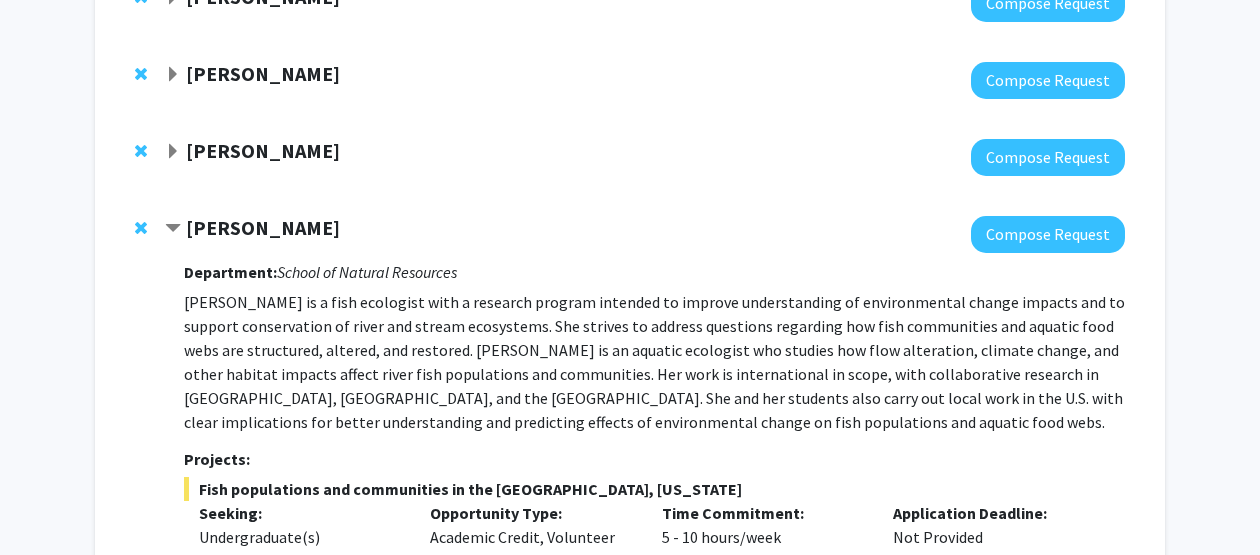 scroll, scrollTop: 229, scrollLeft: 0, axis: vertical 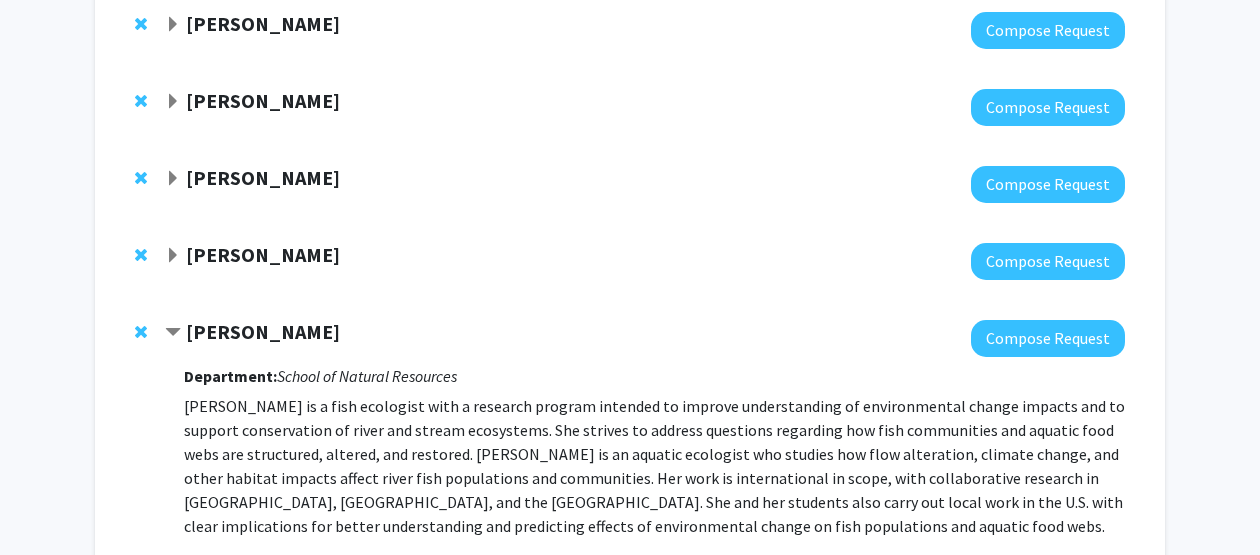 click 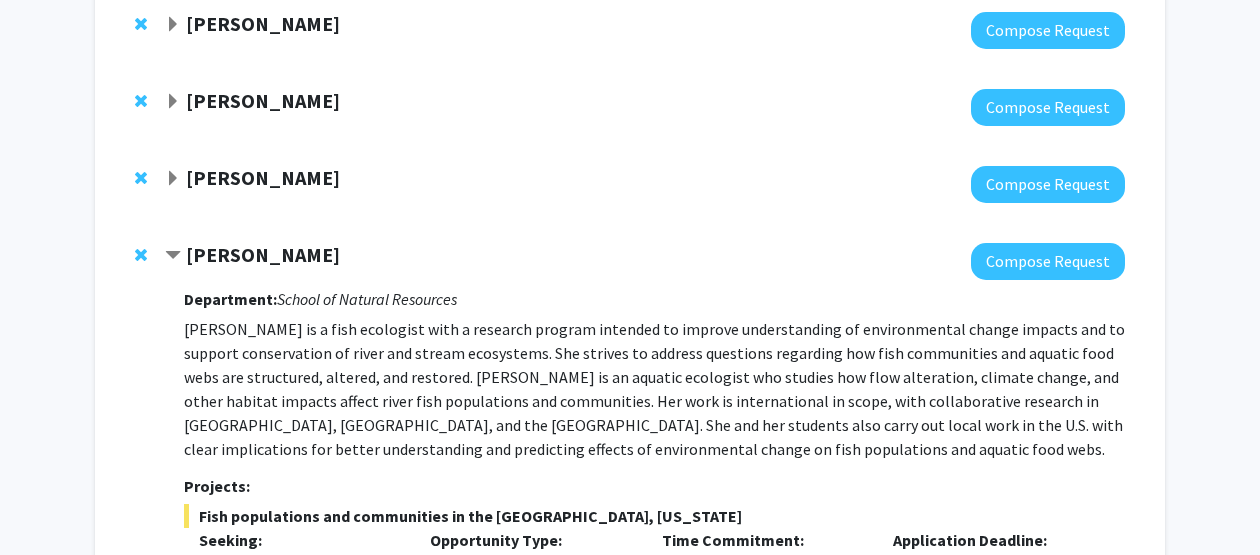 click 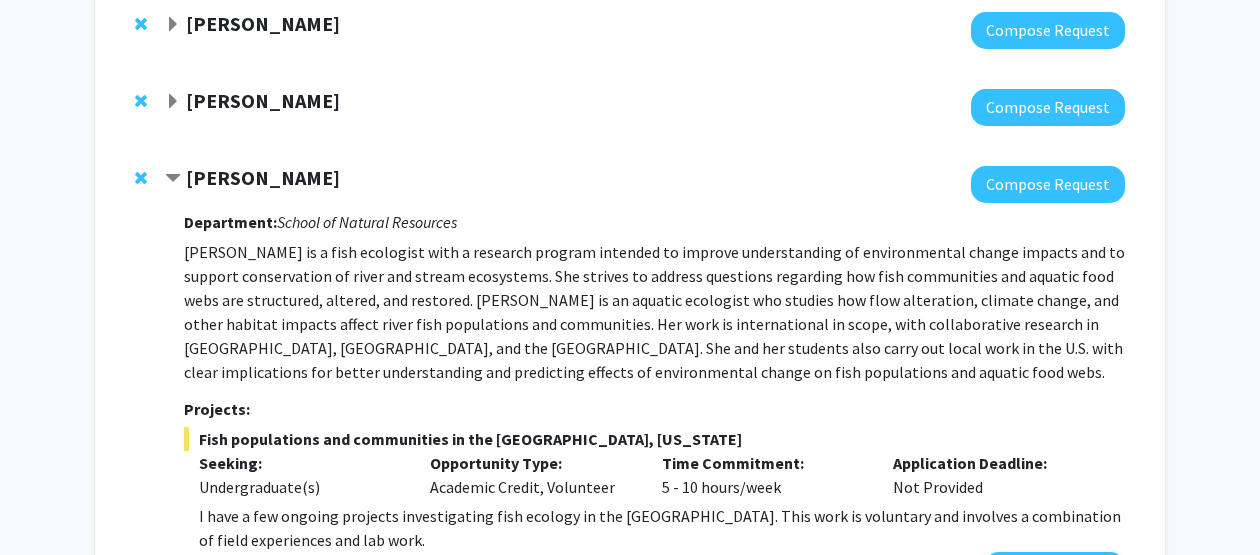 click on "[PERSON_NAME]  Compose Request" 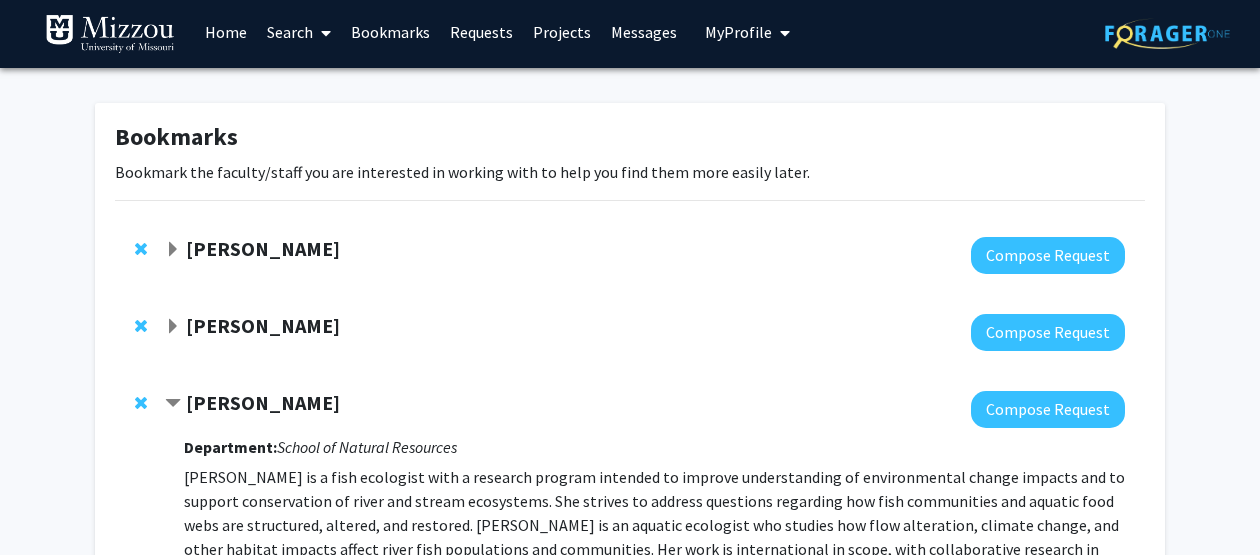 scroll, scrollTop: 0, scrollLeft: 0, axis: both 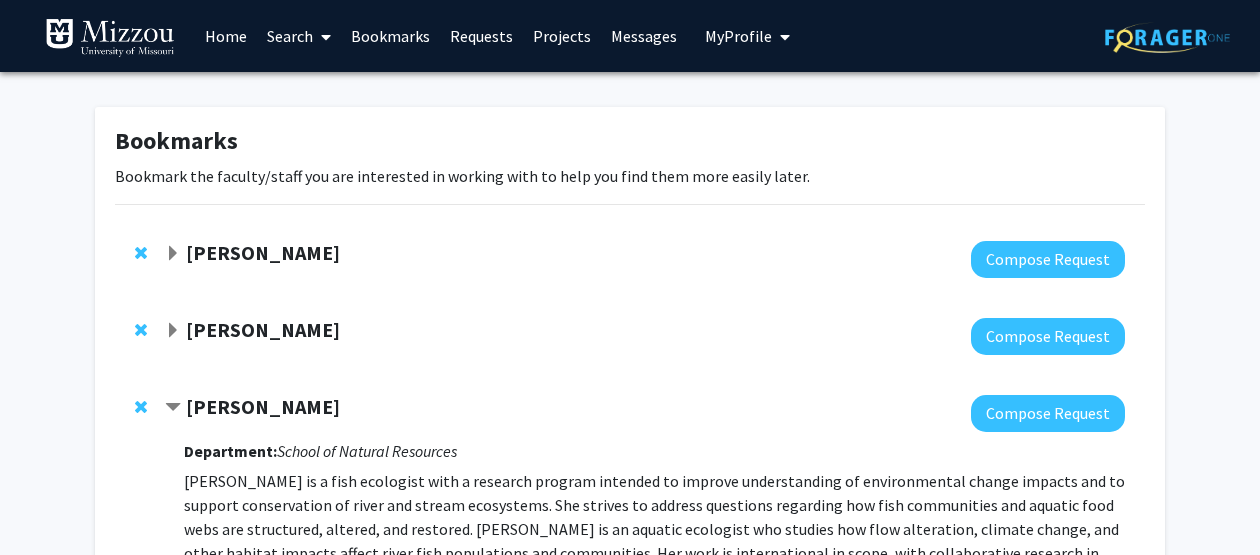 click on "Search" at bounding box center [299, 36] 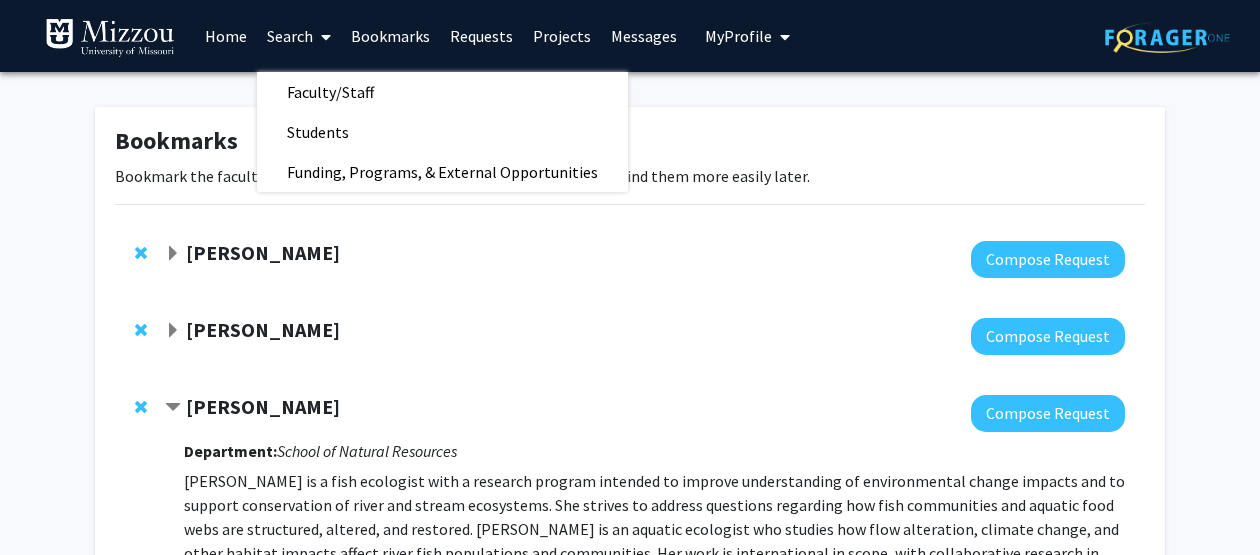 click on "Search" at bounding box center (299, 36) 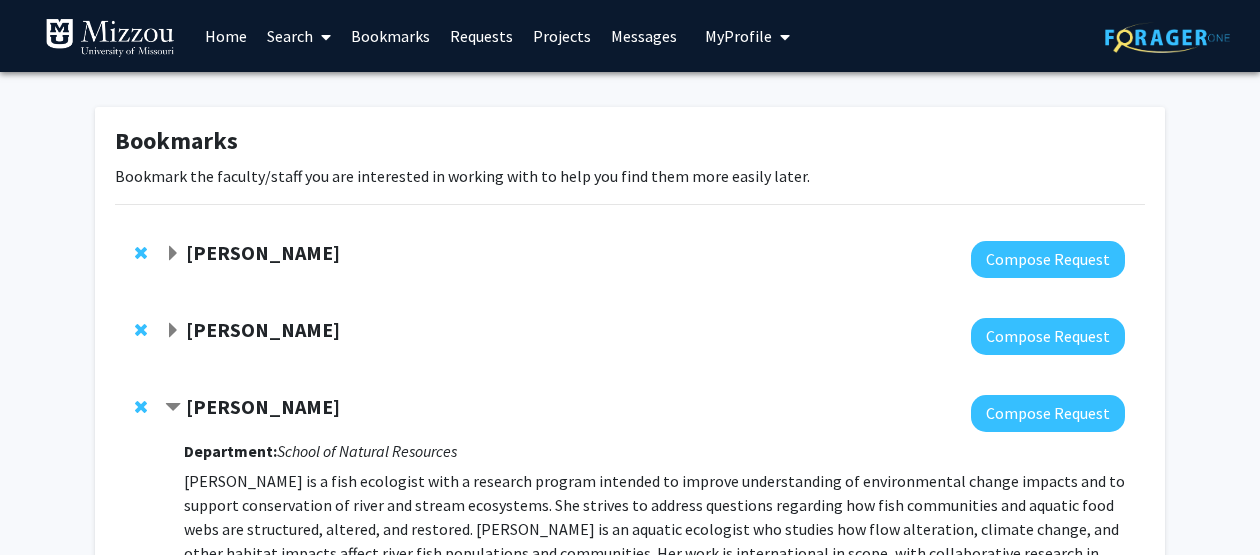 click on "Search" at bounding box center (299, 36) 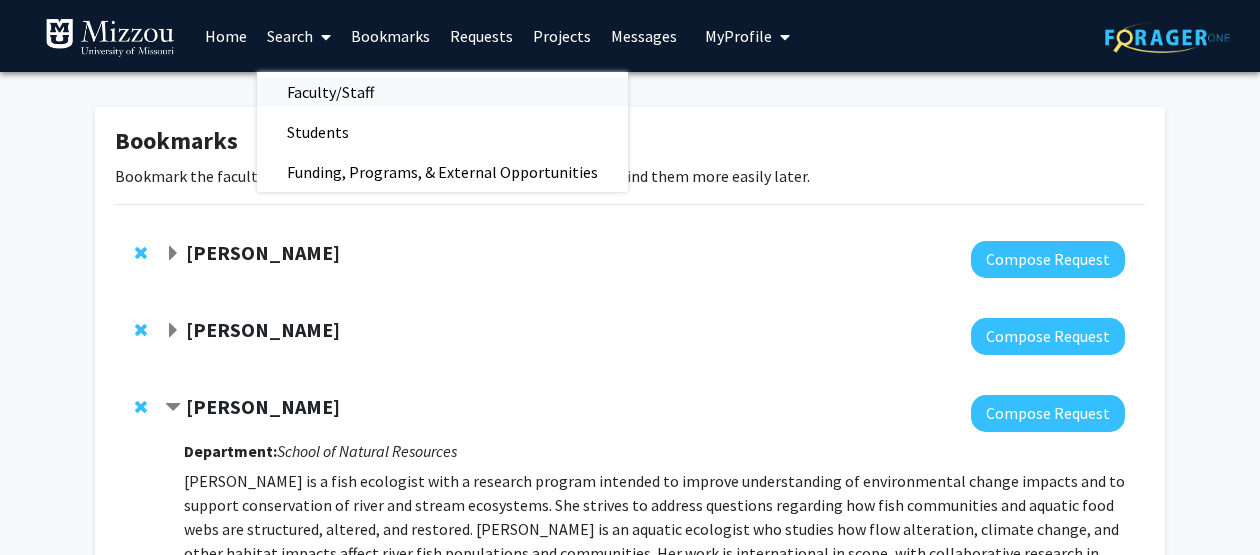 click on "Faculty/Staff" at bounding box center [330, 92] 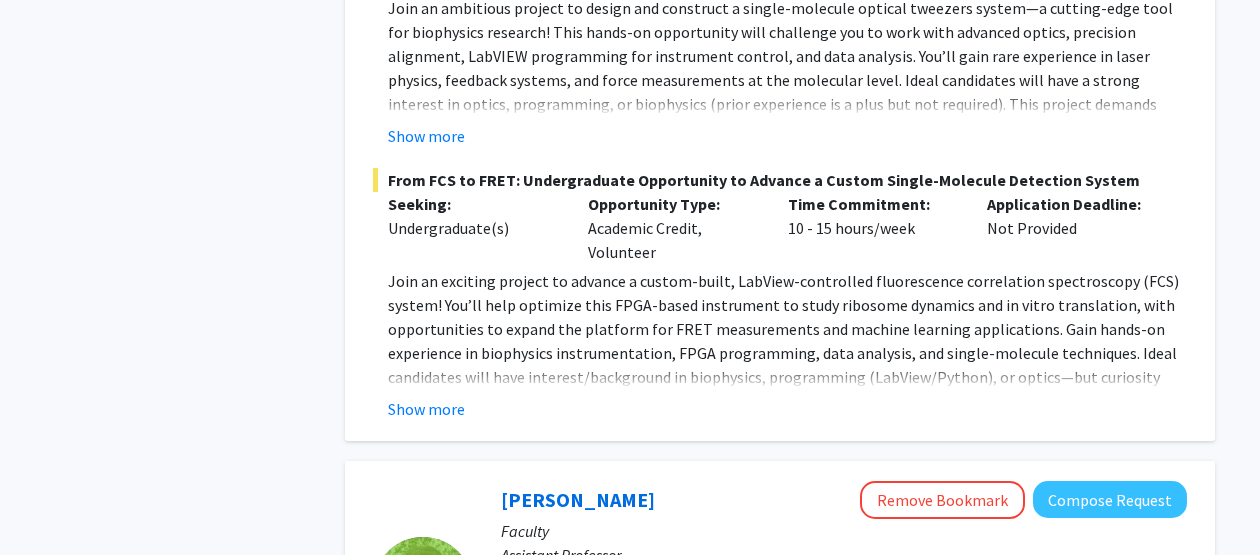 scroll, scrollTop: 3597, scrollLeft: 0, axis: vertical 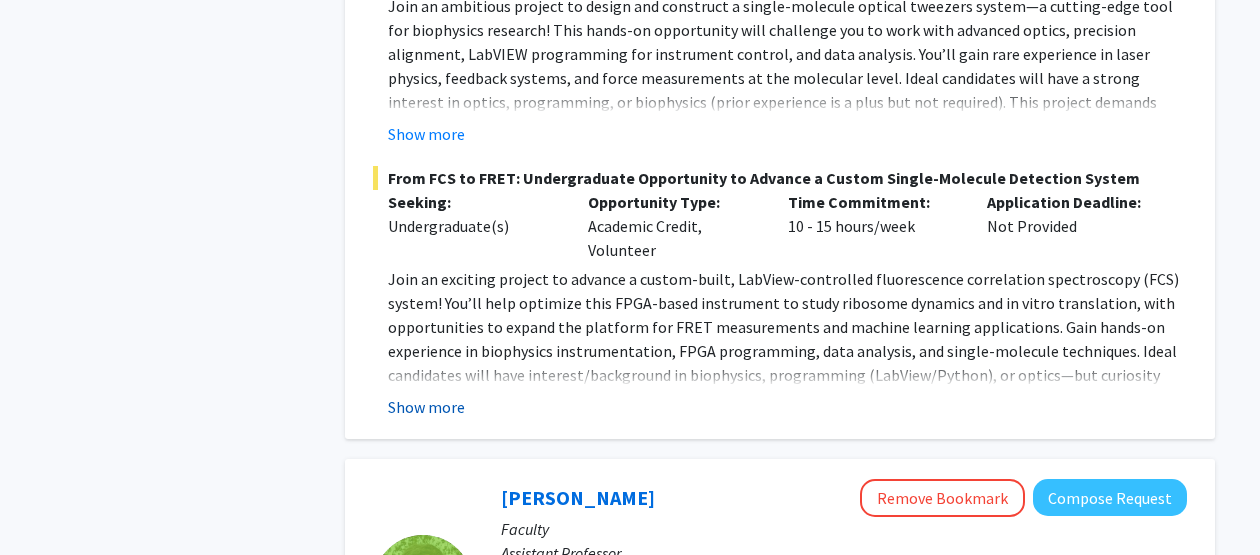 click on "Show more" 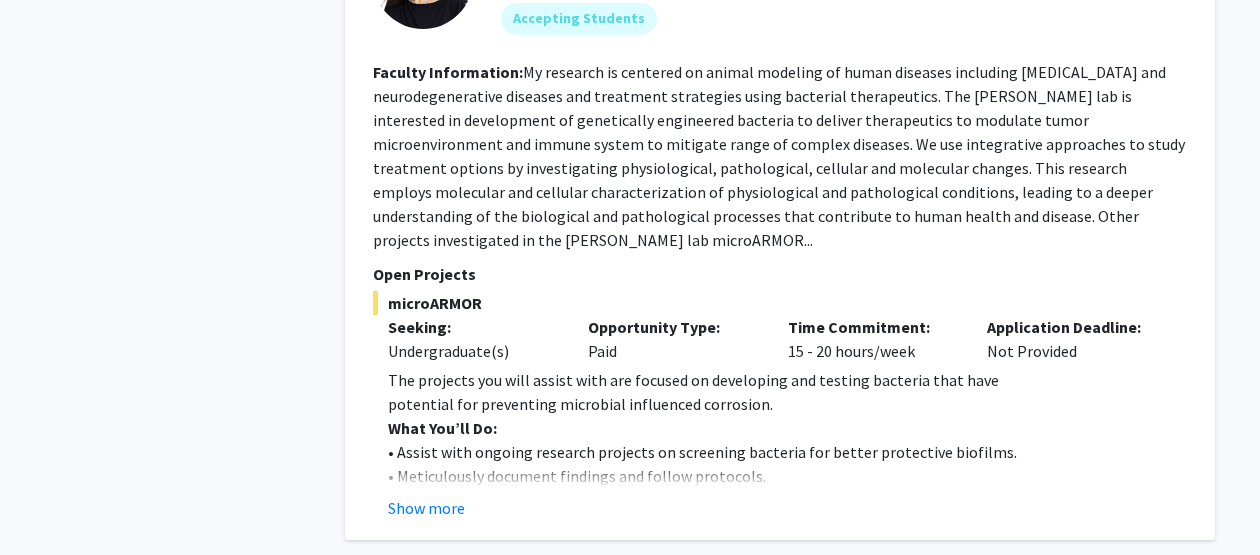 scroll, scrollTop: 4880, scrollLeft: 0, axis: vertical 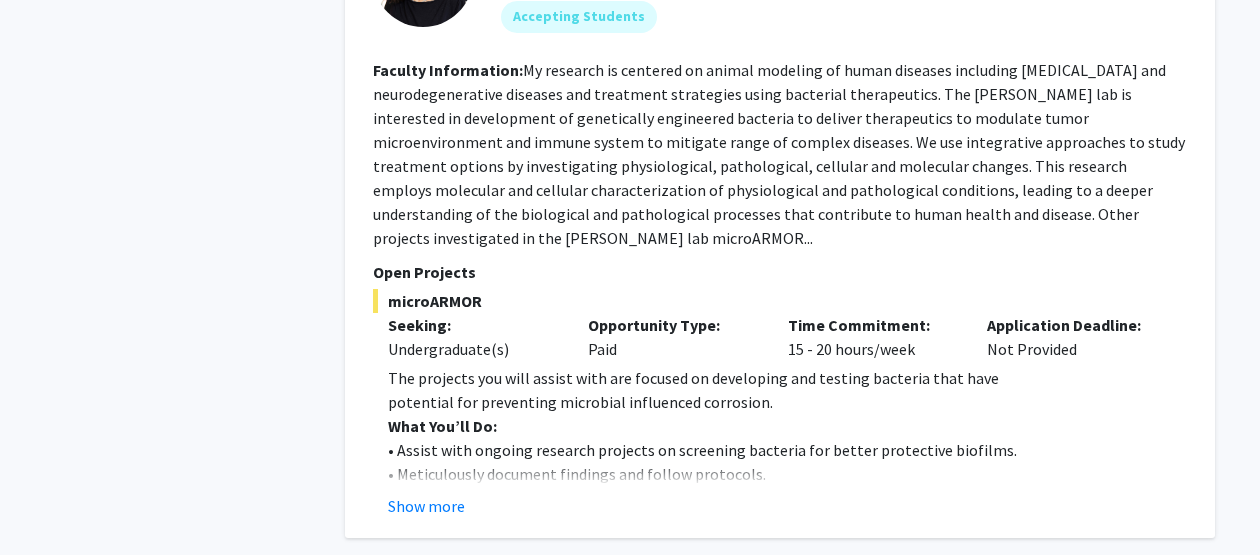 click on "Show more" 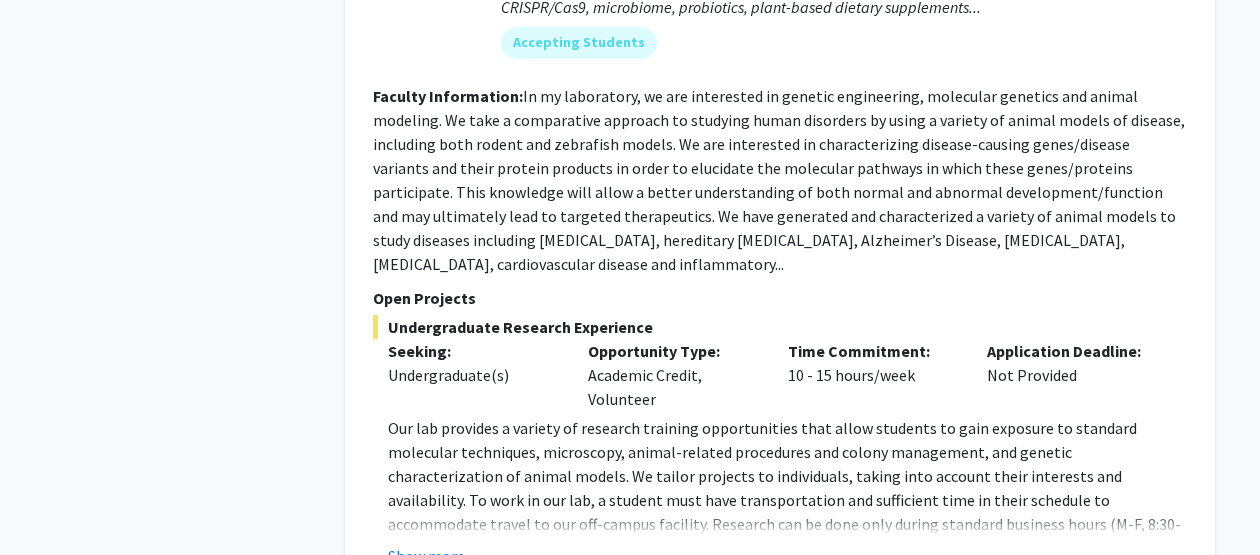 scroll, scrollTop: 7001, scrollLeft: 0, axis: vertical 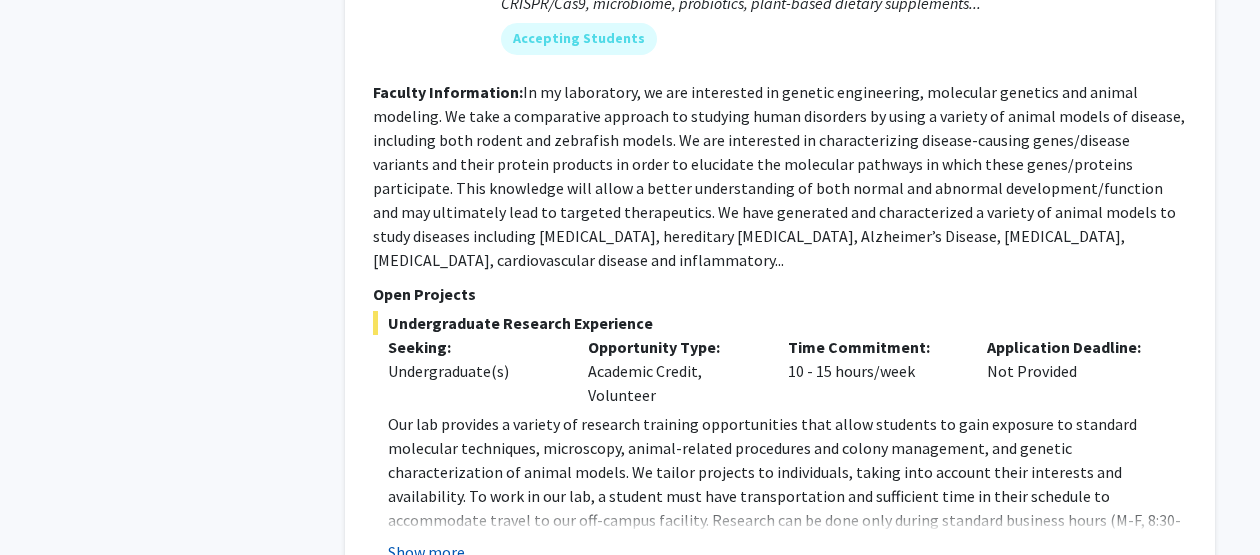 click on "Show more" 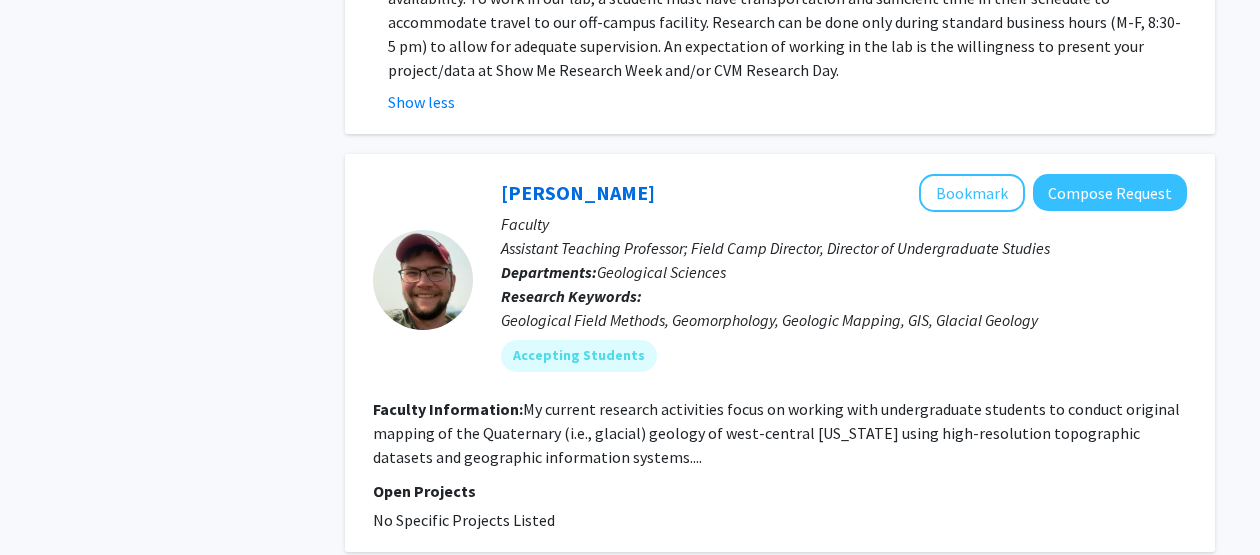 scroll, scrollTop: 7504, scrollLeft: 0, axis: vertical 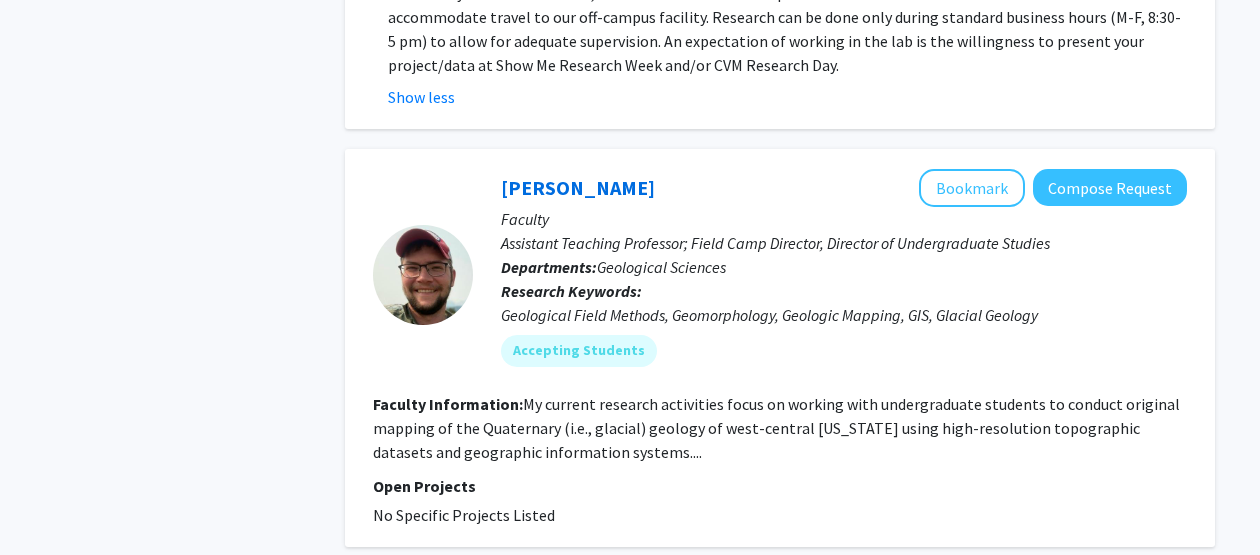 click on "Open Projects  No Specific Projects Listed" 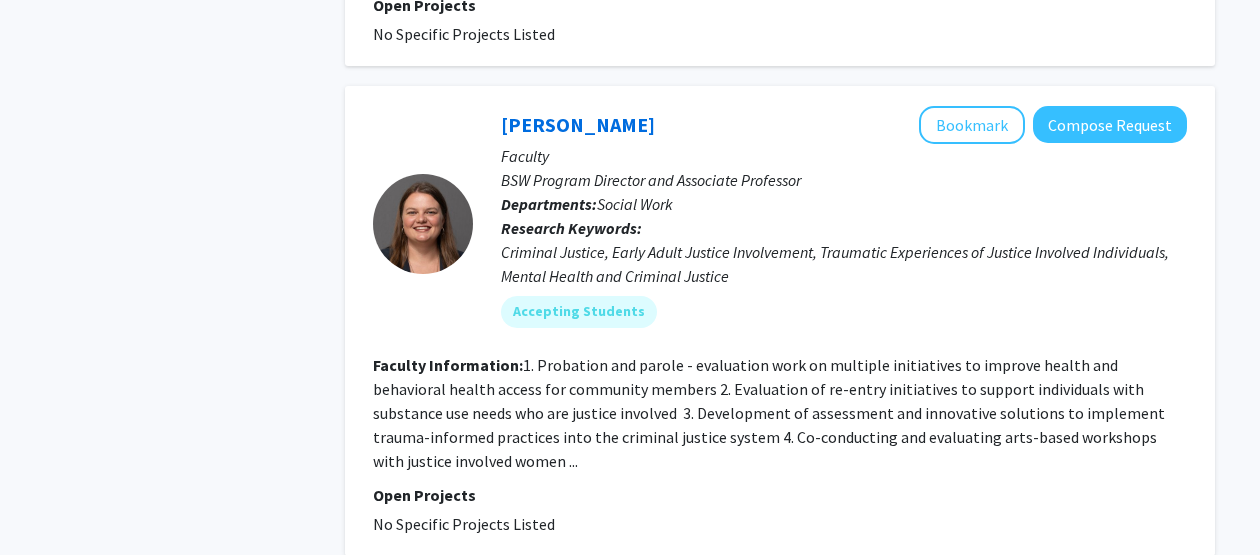 scroll, scrollTop: 7986, scrollLeft: 0, axis: vertical 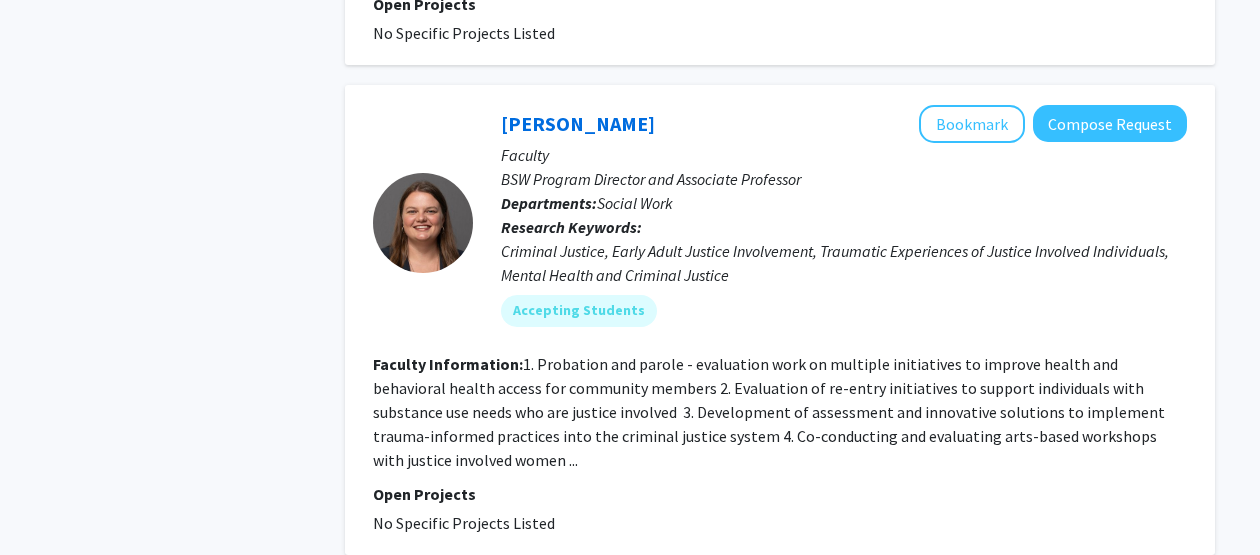 click on "2" 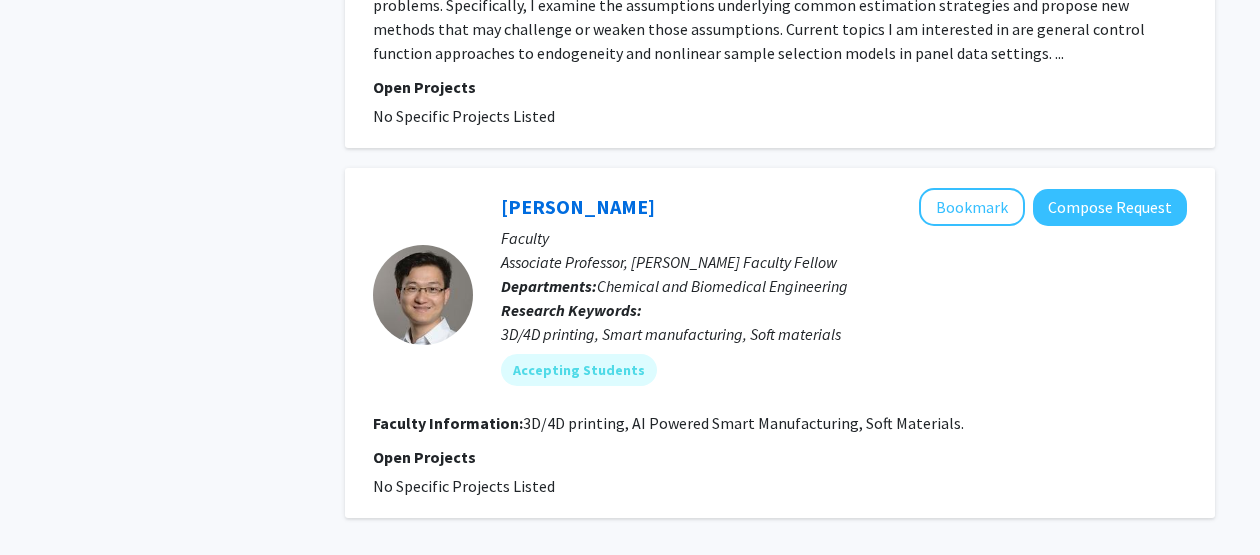 scroll, scrollTop: 4505, scrollLeft: 0, axis: vertical 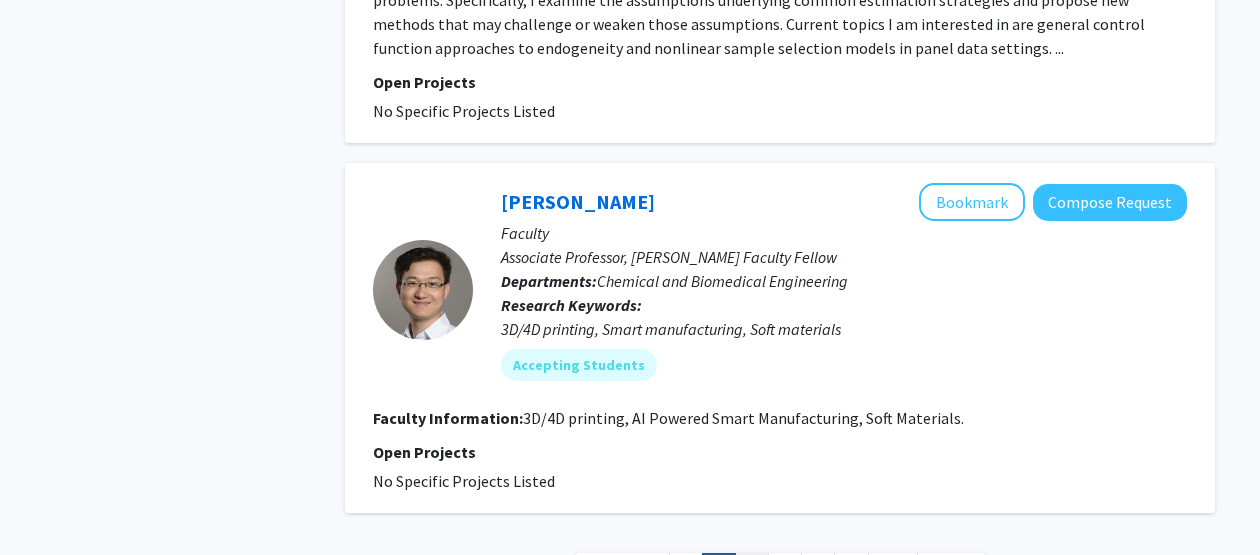 click on "3" 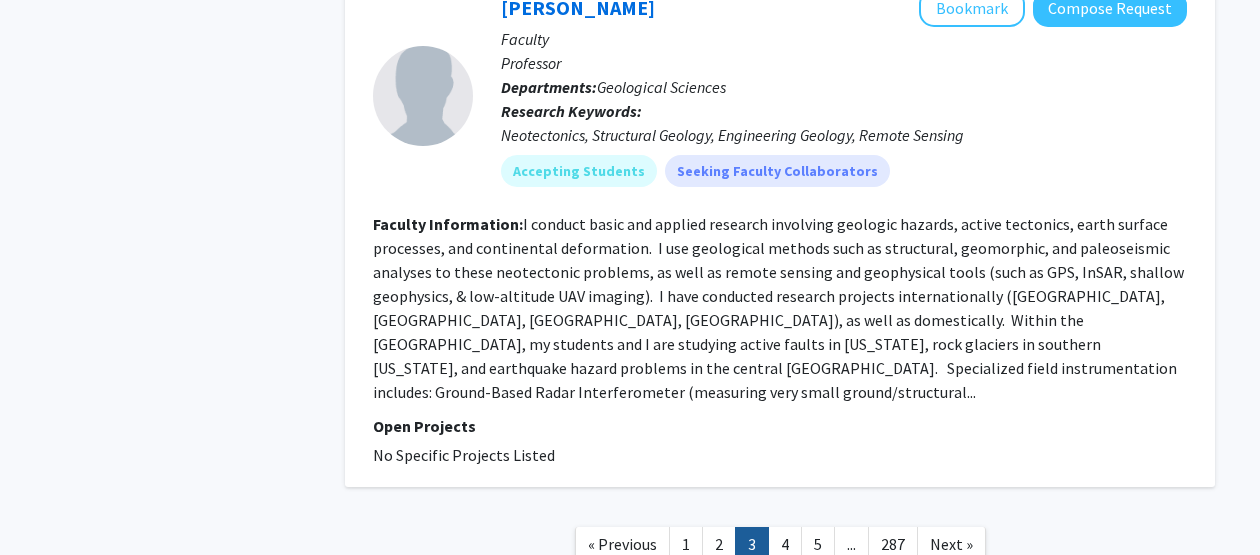 scroll, scrollTop: 4628, scrollLeft: 0, axis: vertical 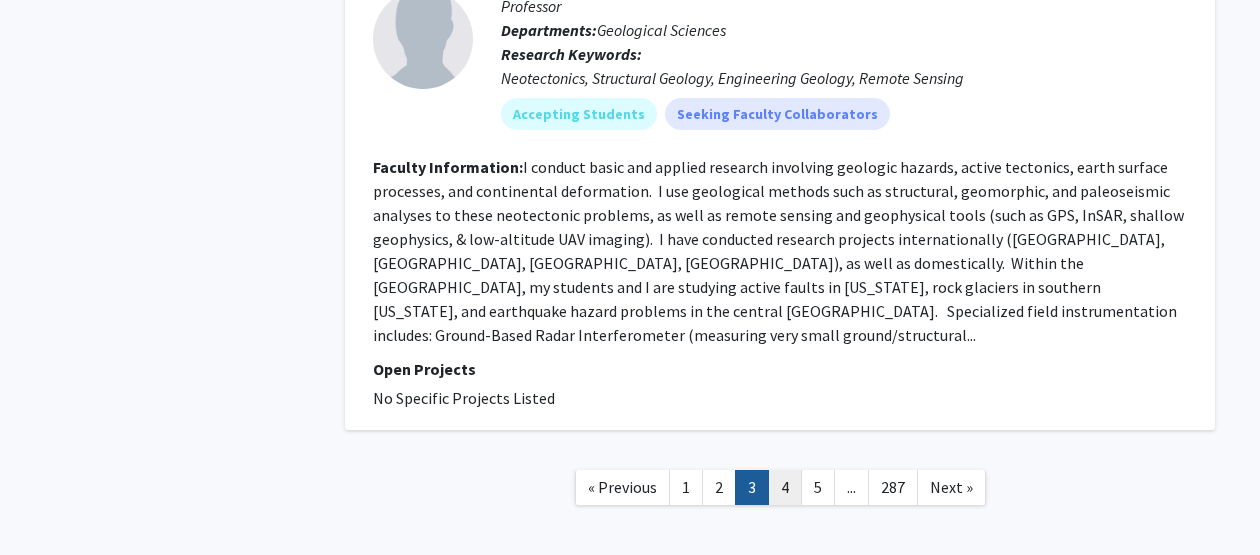 click on "4" 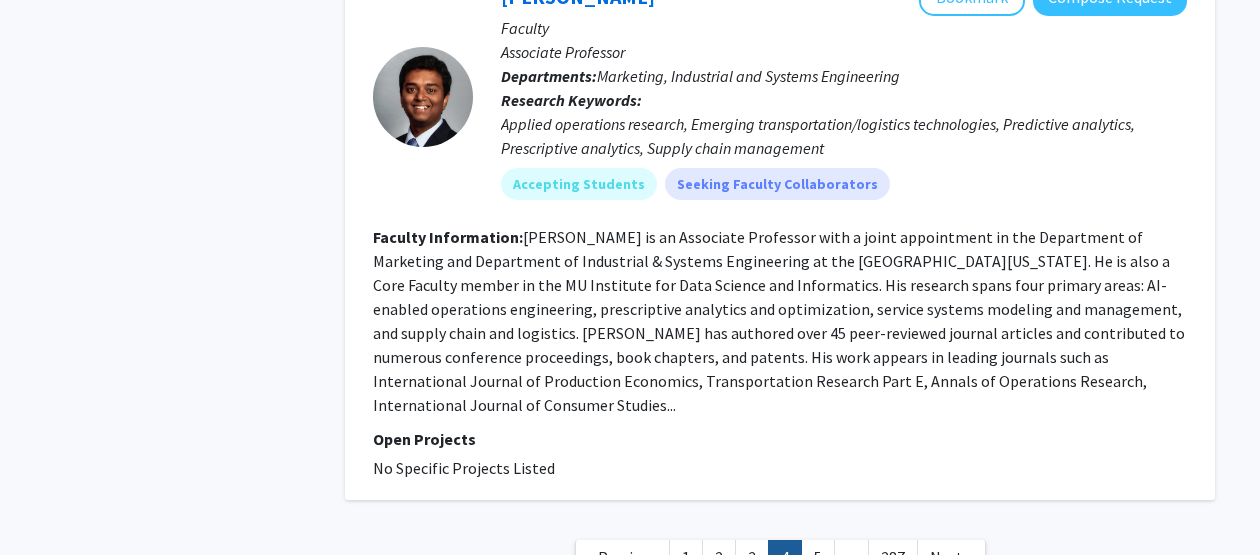 scroll, scrollTop: 4972, scrollLeft: 0, axis: vertical 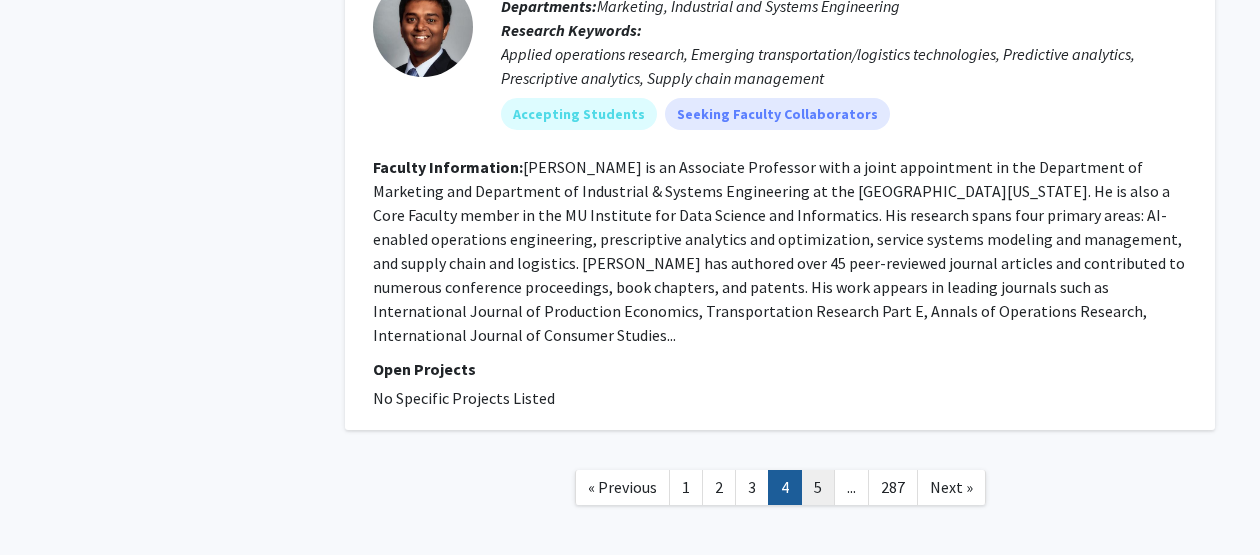 click on "5" 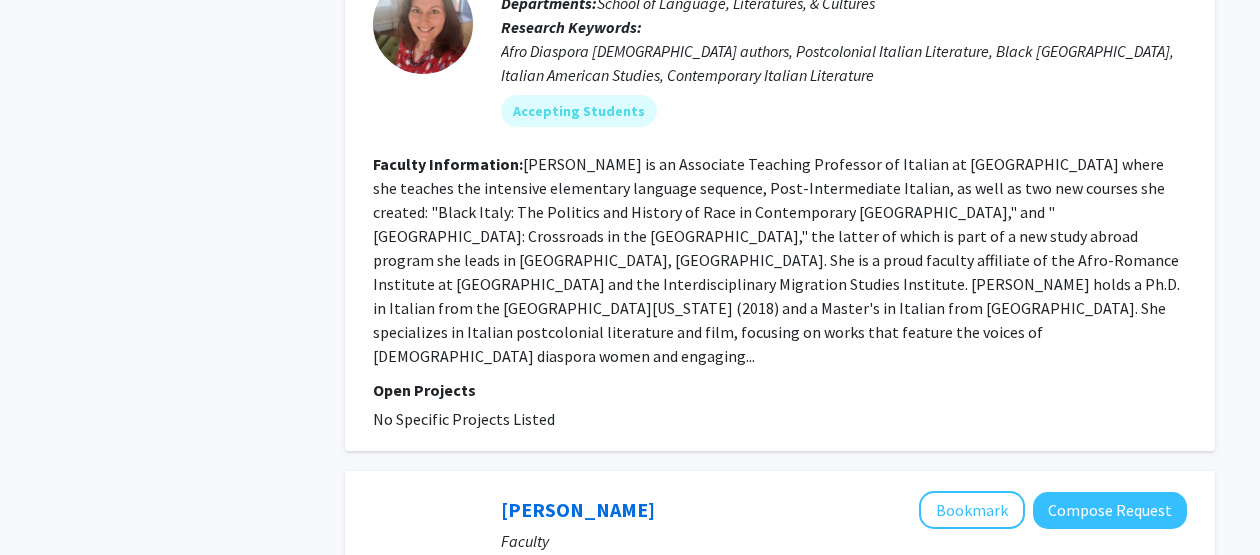 scroll, scrollTop: 4084, scrollLeft: 0, axis: vertical 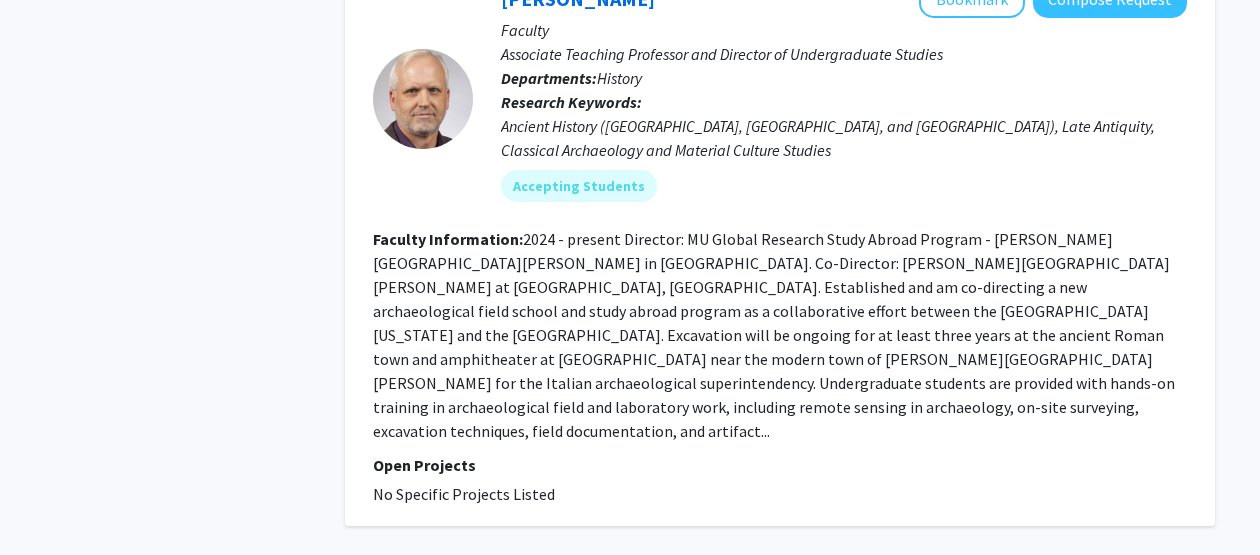 click on "6" 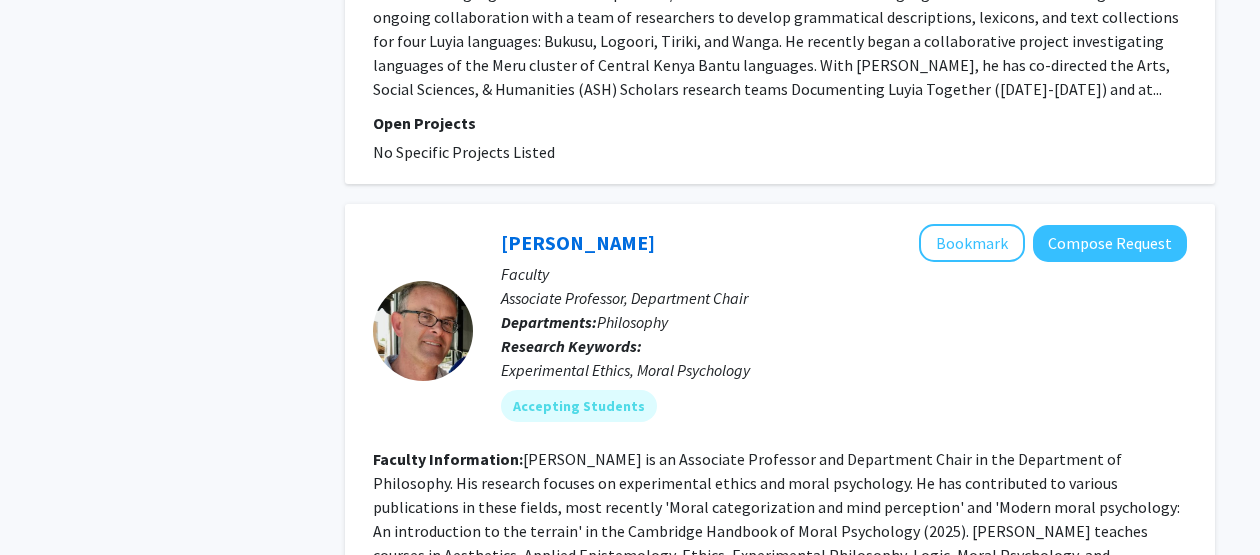 scroll, scrollTop: 4844, scrollLeft: 0, axis: vertical 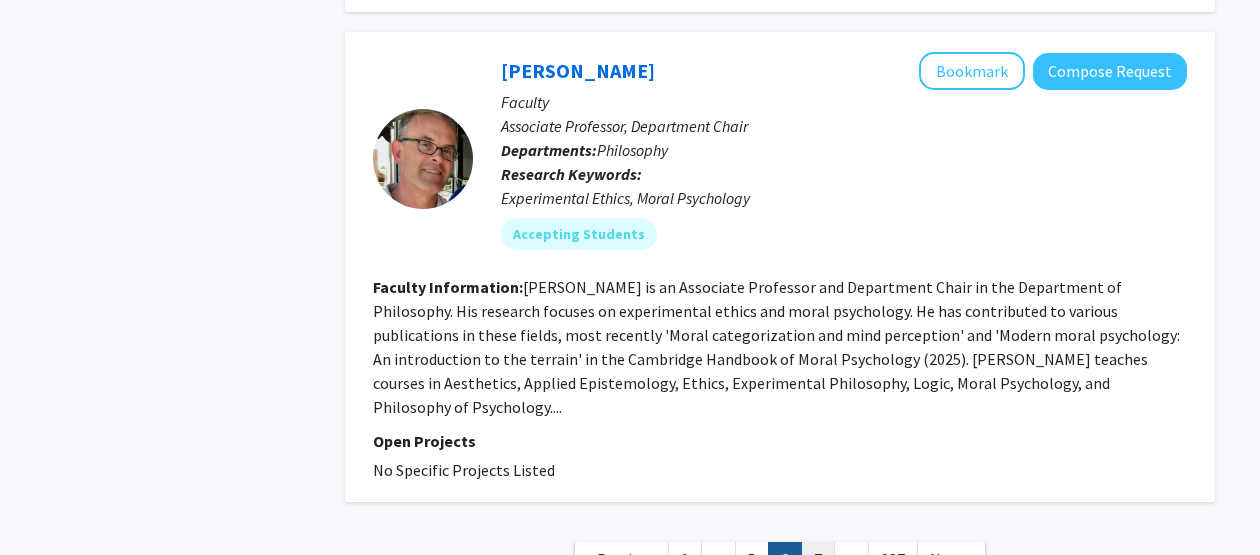 click on "7" 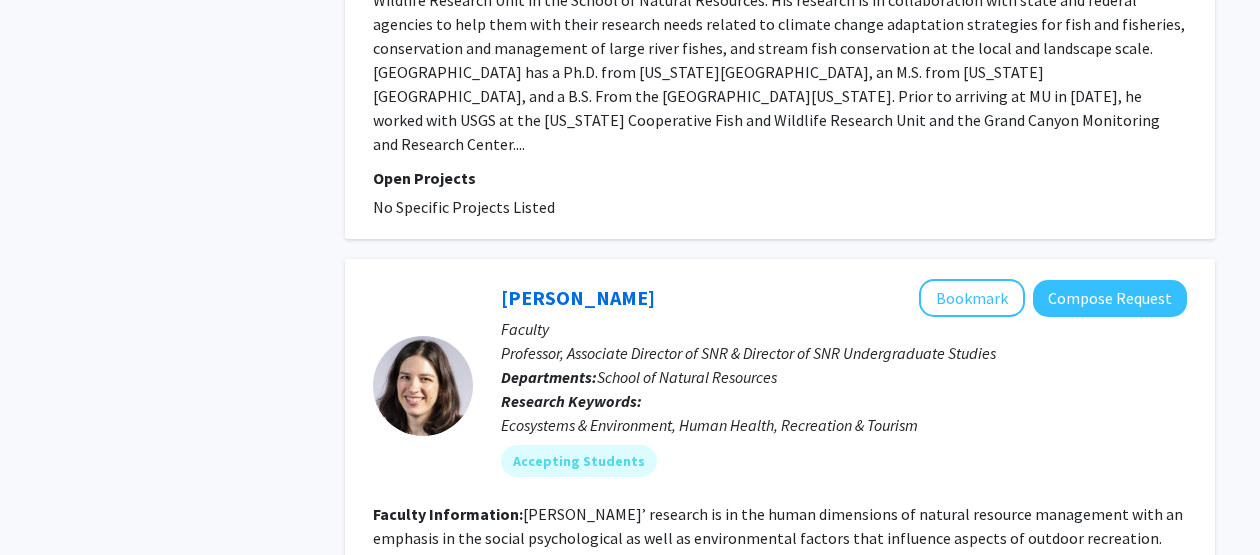 scroll, scrollTop: 4182, scrollLeft: 0, axis: vertical 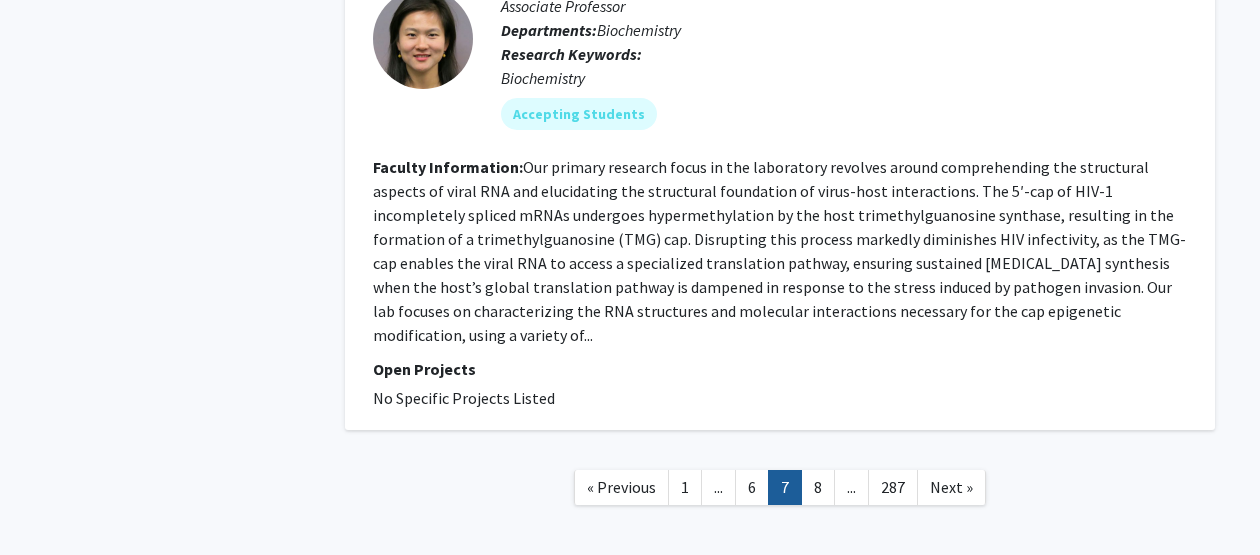 click on "8" 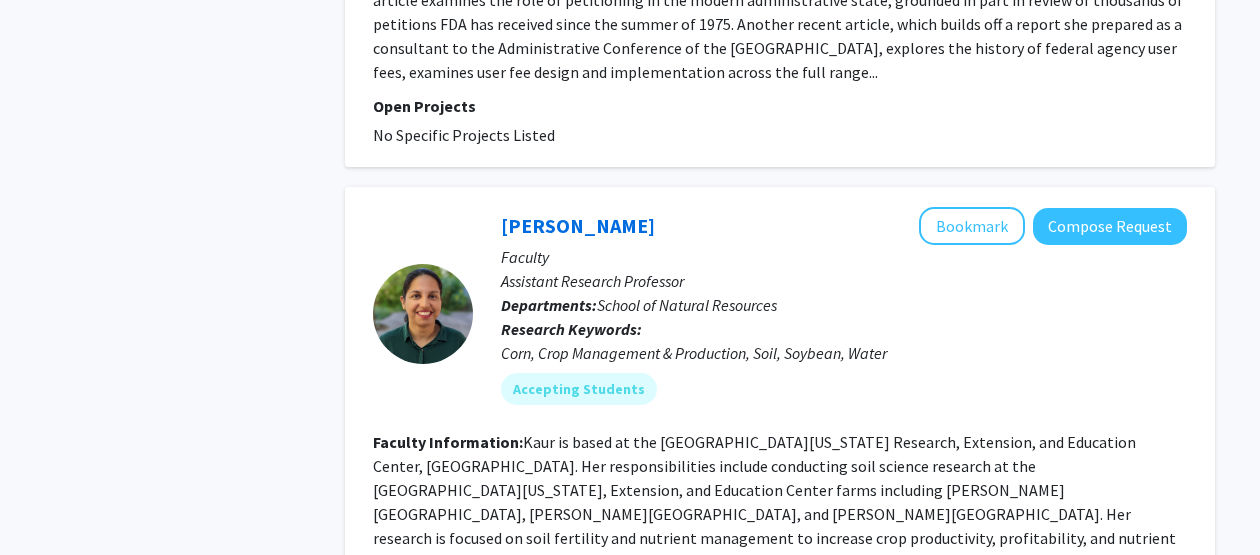 scroll, scrollTop: 4945, scrollLeft: 0, axis: vertical 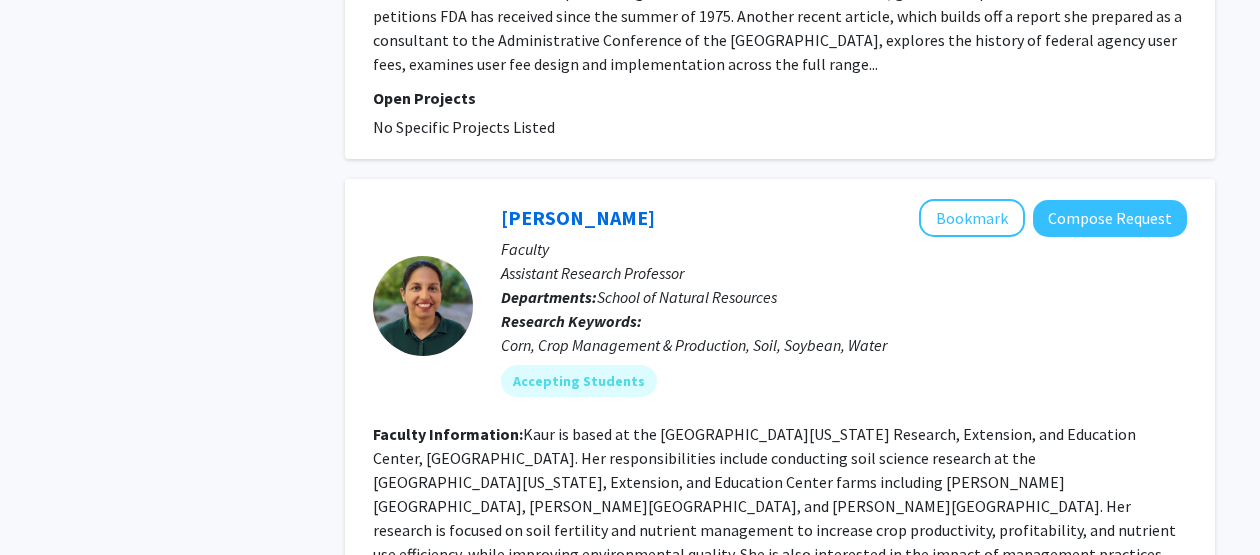 click on "9" 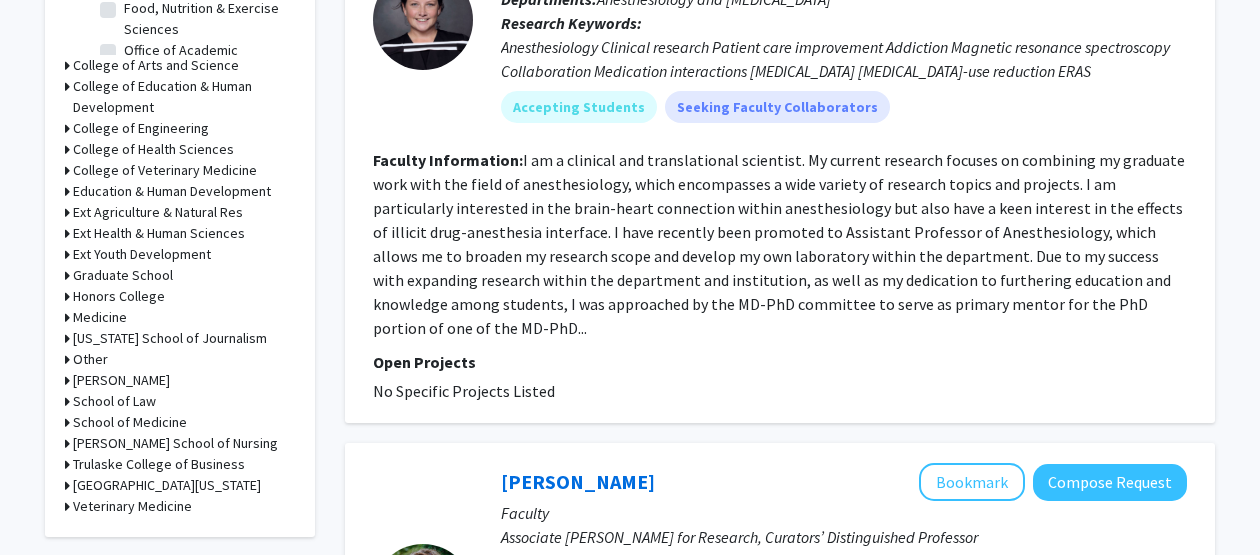 scroll, scrollTop: 0, scrollLeft: 0, axis: both 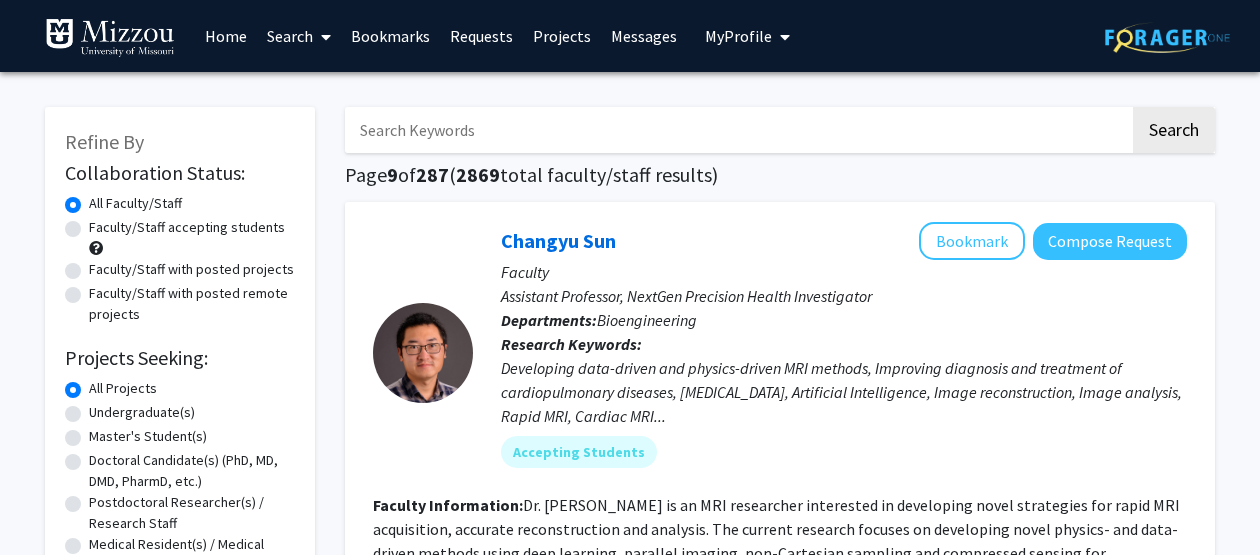click at bounding box center [737, 130] 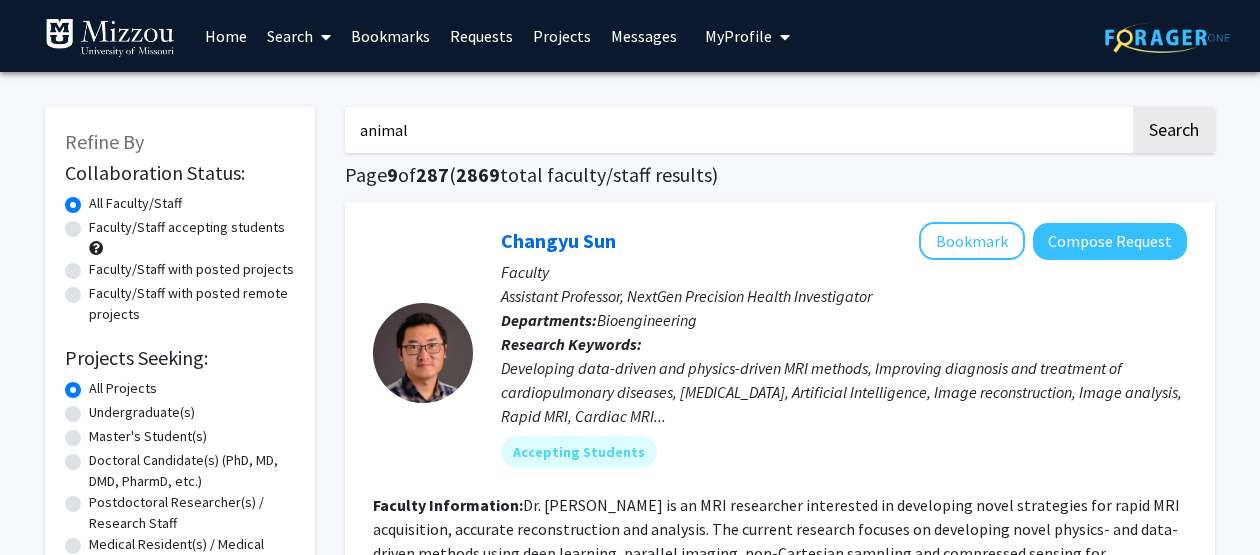 type on "animal" 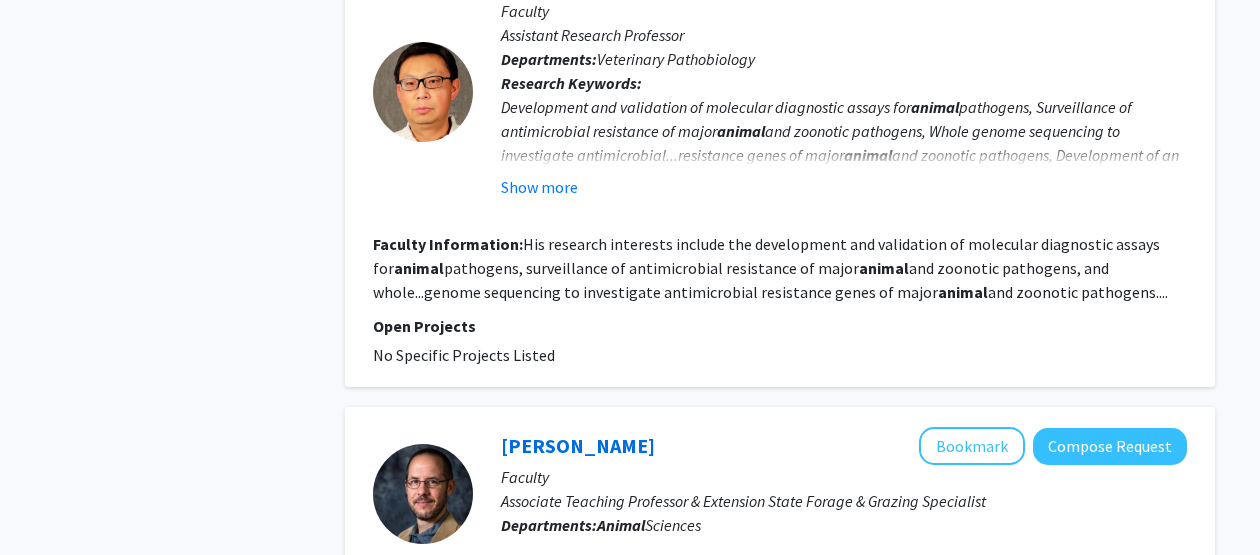 scroll, scrollTop: 1267, scrollLeft: 0, axis: vertical 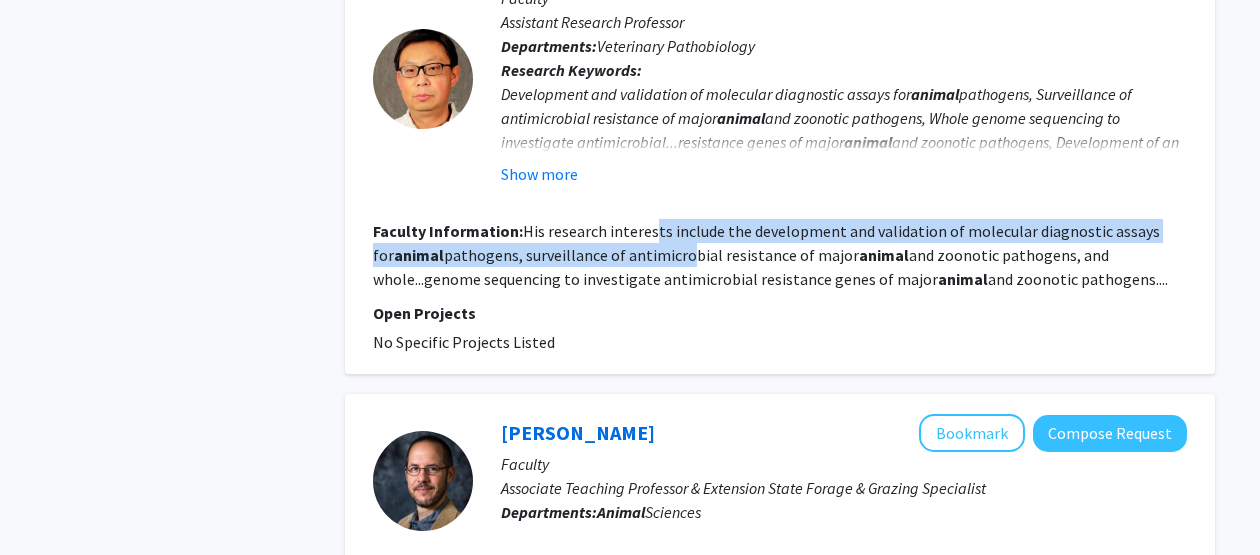 drag, startPoint x: 648, startPoint y: 238, endPoint x: 661, endPoint y: 259, distance: 24.698177 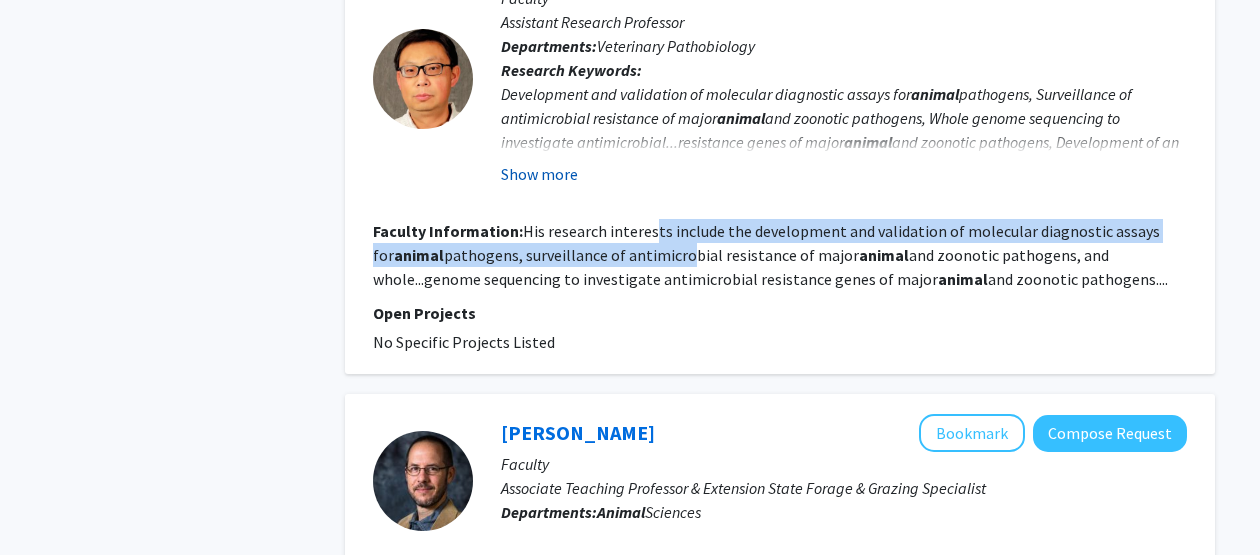 click on "Show more" 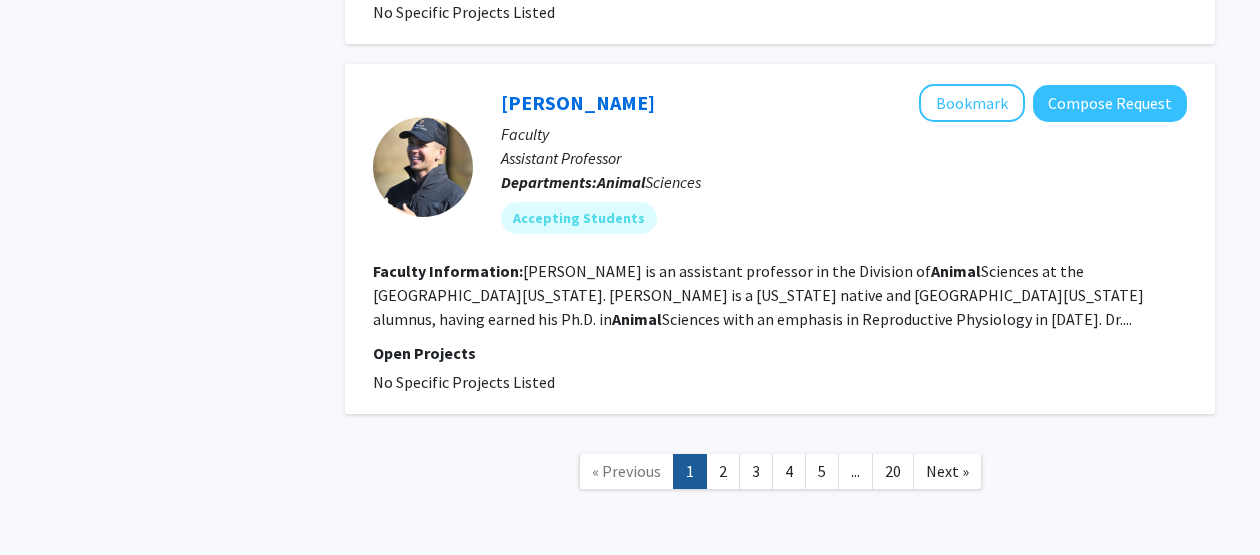 scroll, scrollTop: 3969, scrollLeft: 0, axis: vertical 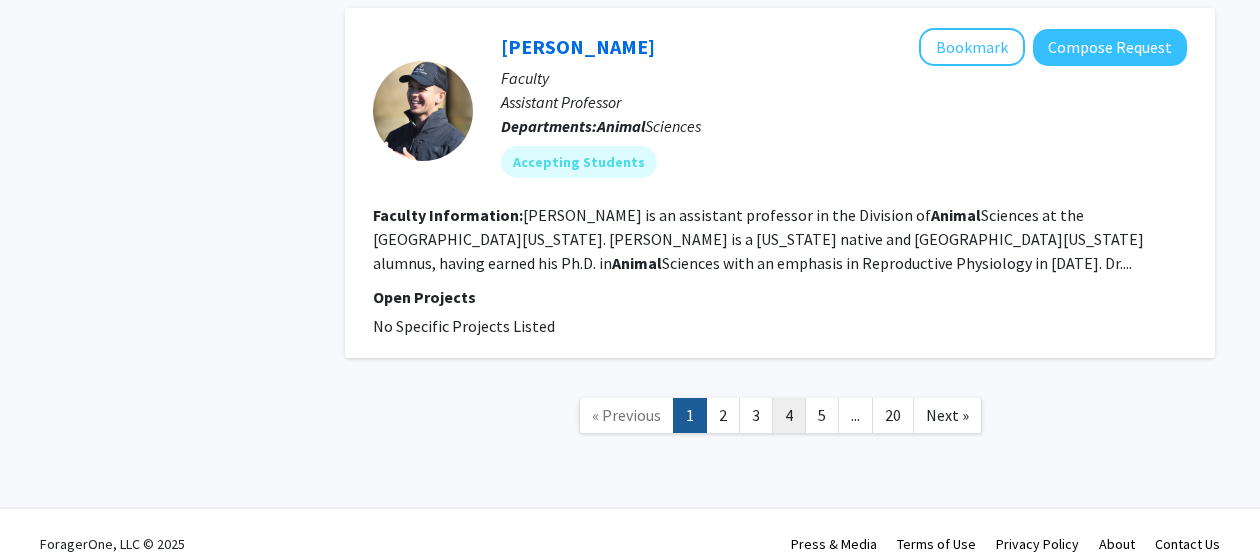 click on "4" 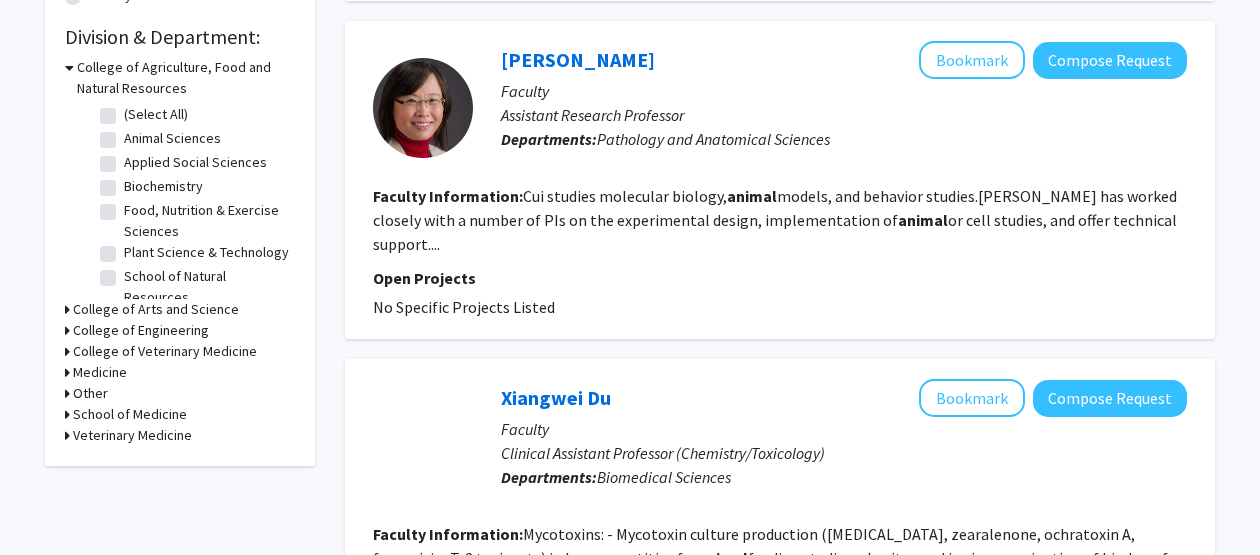 scroll, scrollTop: 595, scrollLeft: 0, axis: vertical 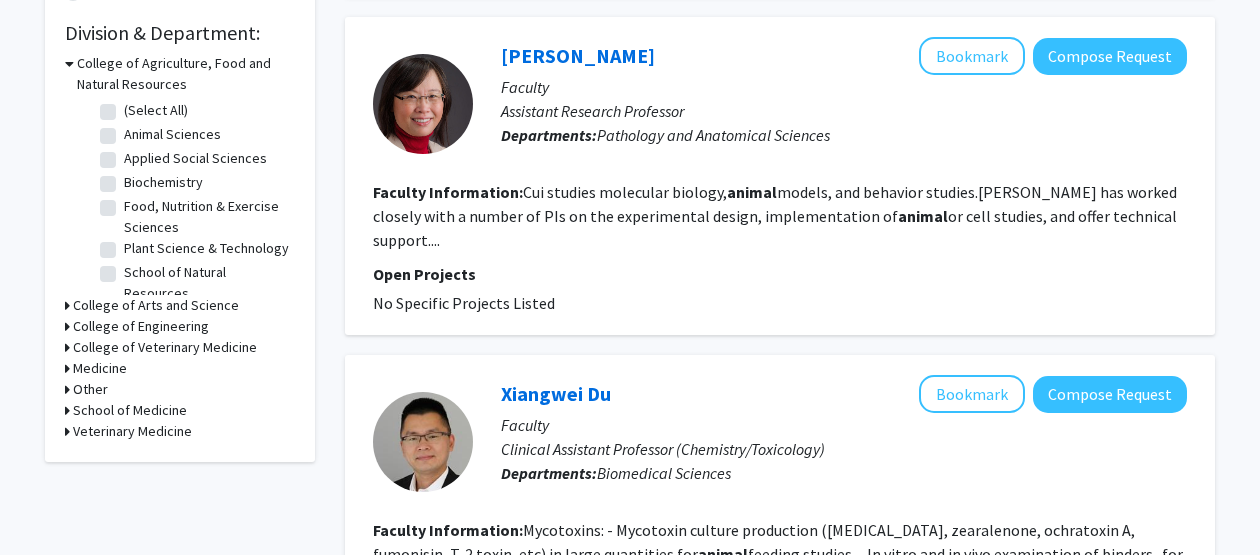 click on "Animal Sciences  Animal Sciences" 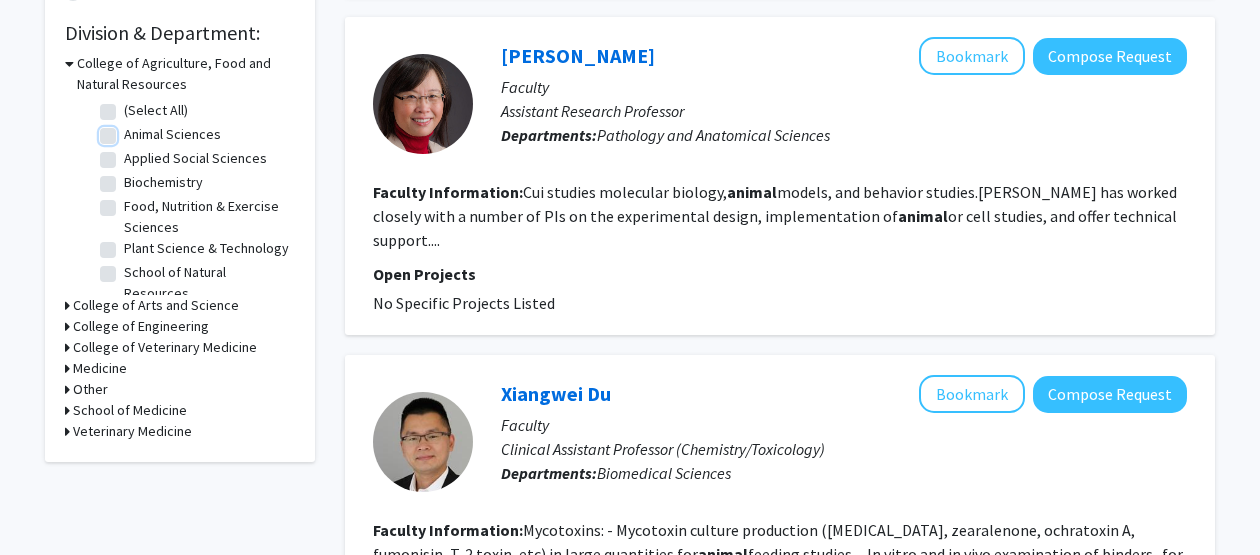 click on "Animal Sciences" at bounding box center (130, 130) 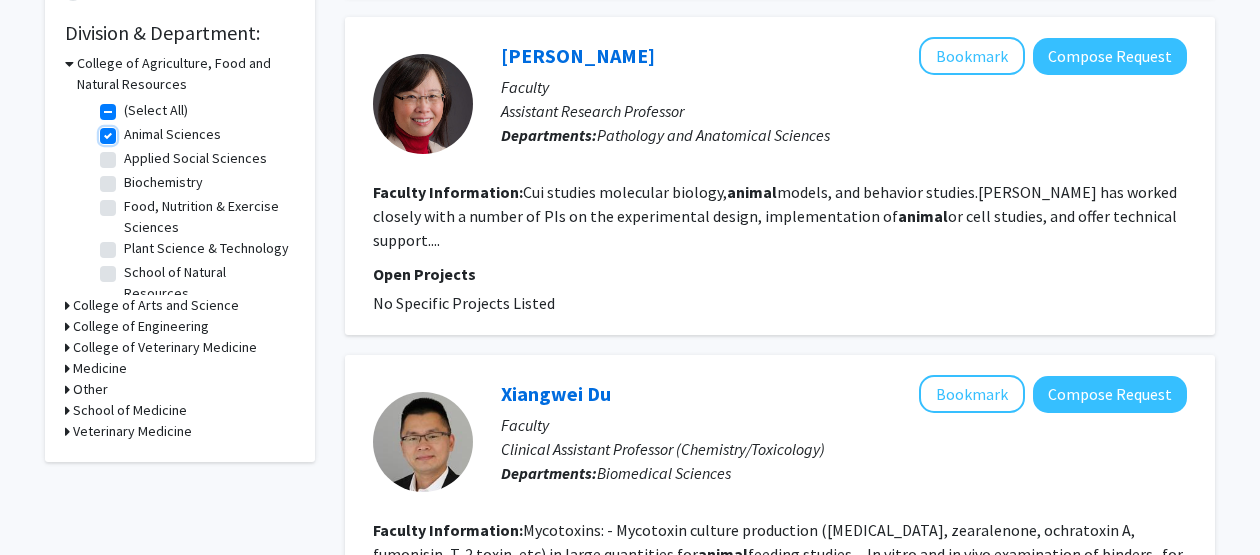 checkbox on "true" 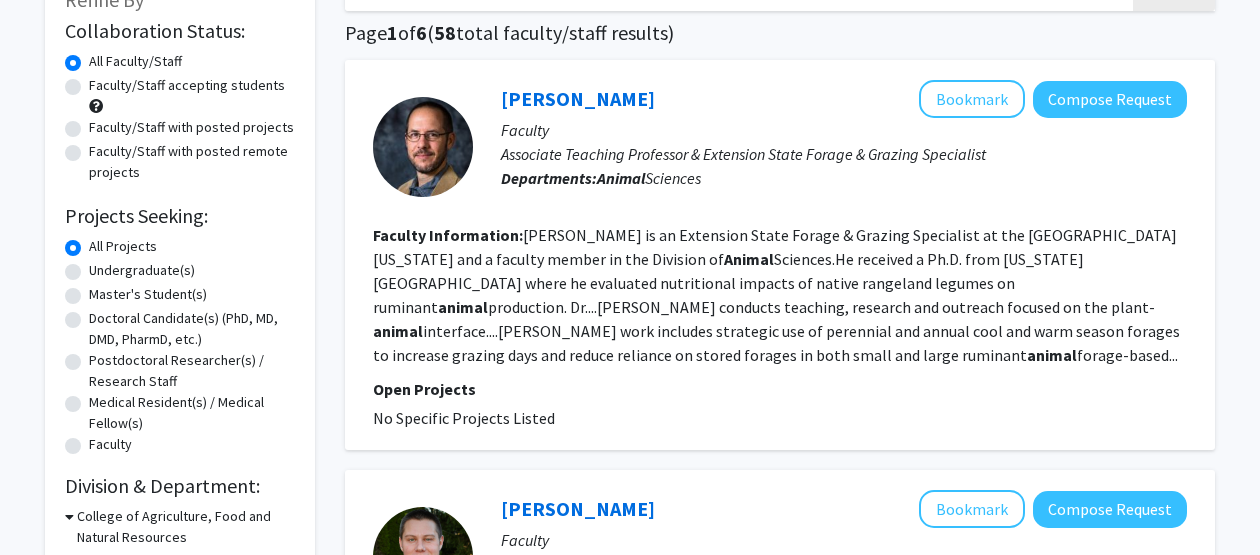 scroll, scrollTop: 145, scrollLeft: 0, axis: vertical 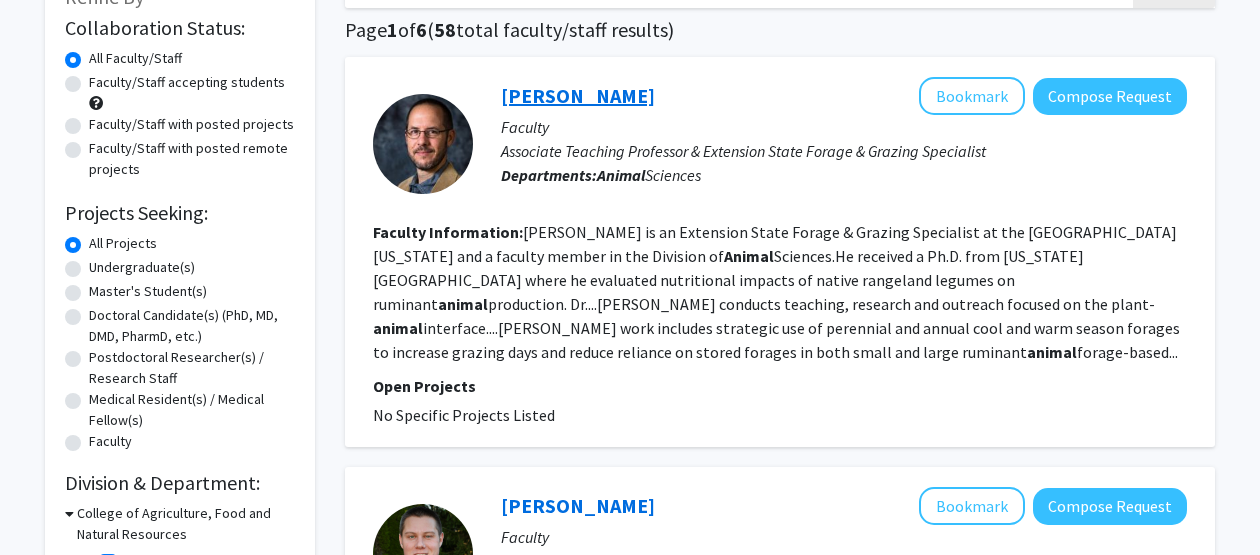 click on "[PERSON_NAME]" 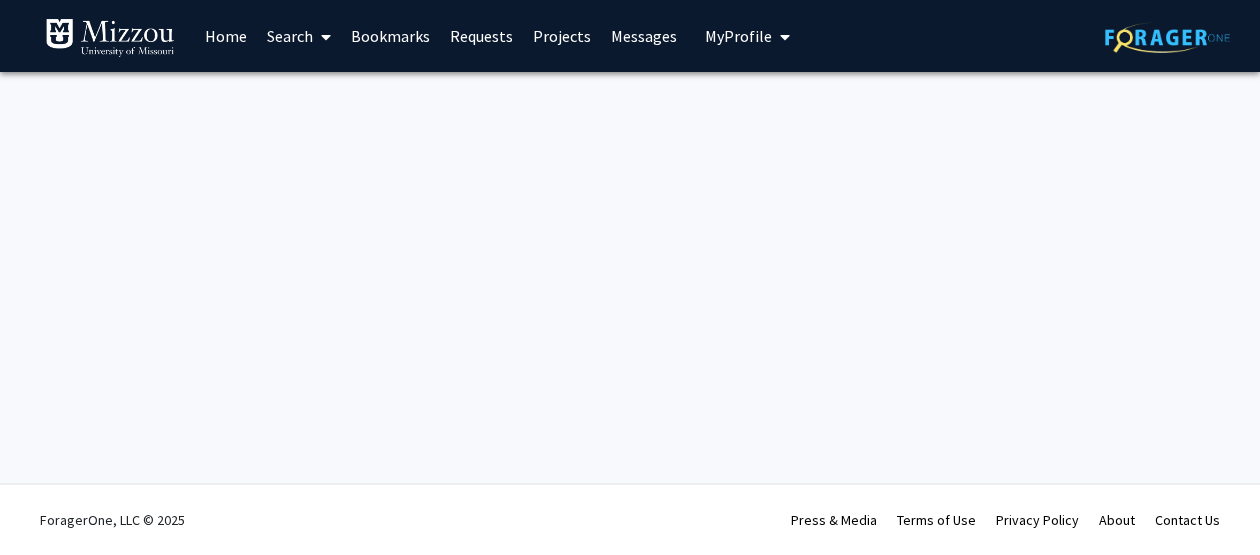 scroll, scrollTop: 0, scrollLeft: 0, axis: both 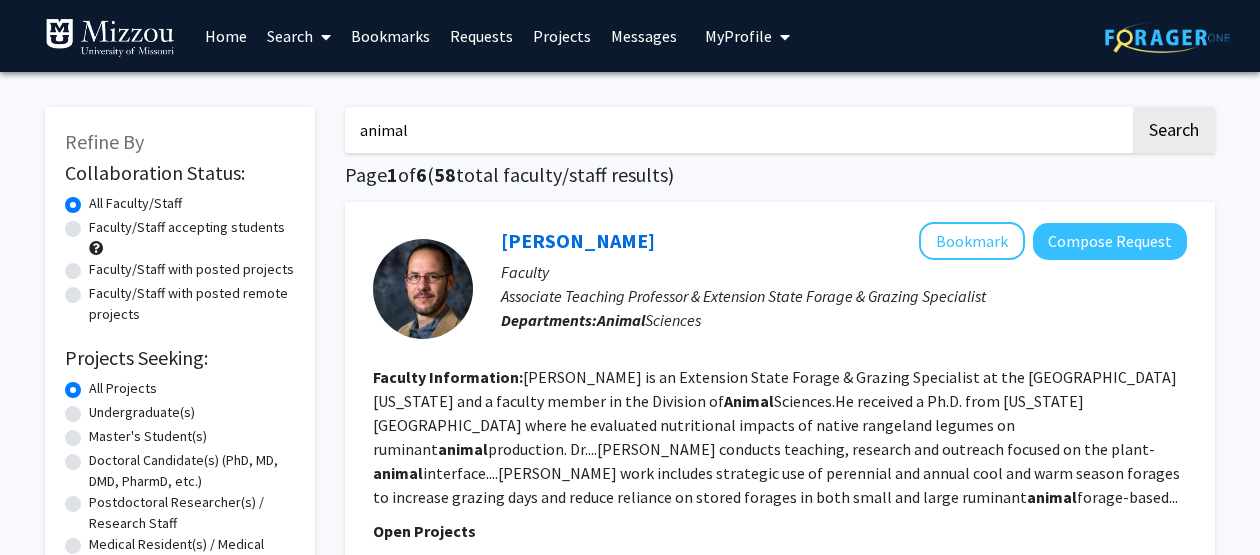 click on "Faculty" 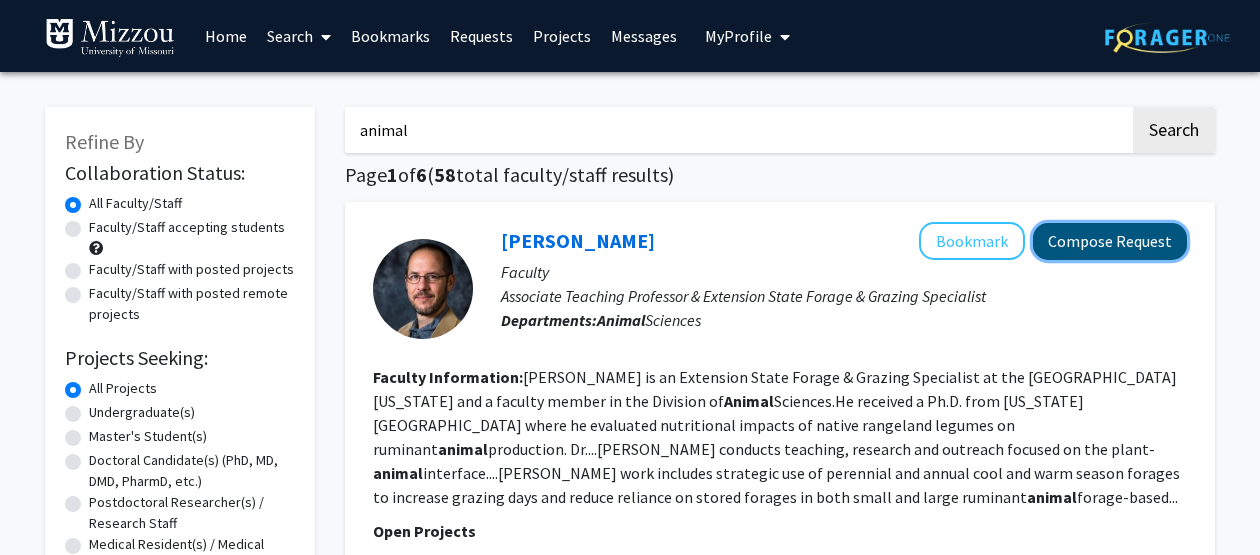 click on "Compose Request" 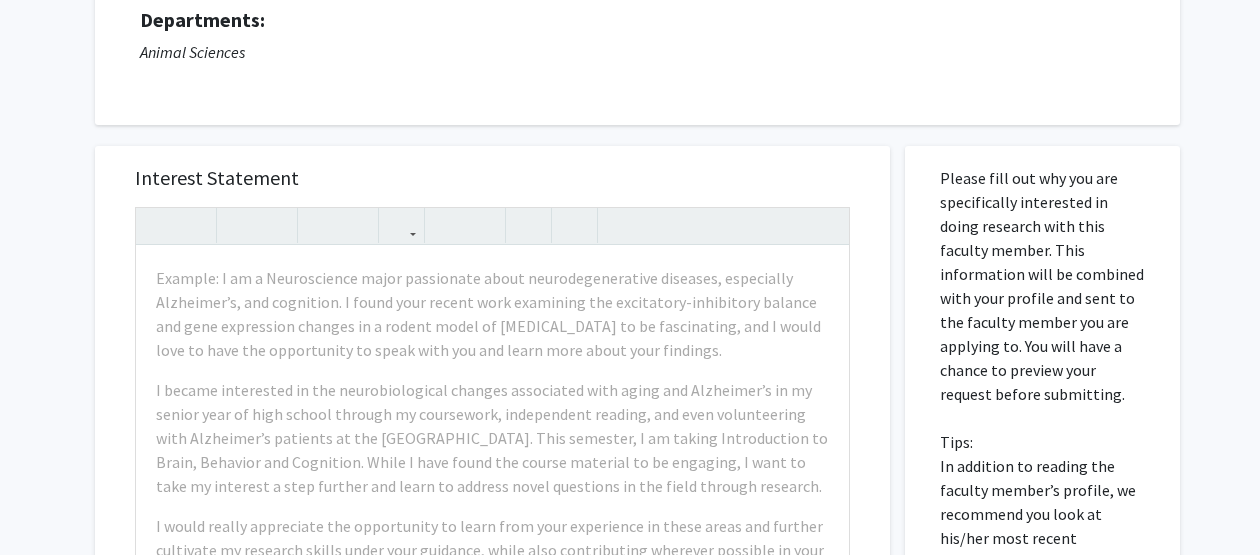 scroll, scrollTop: 204, scrollLeft: 0, axis: vertical 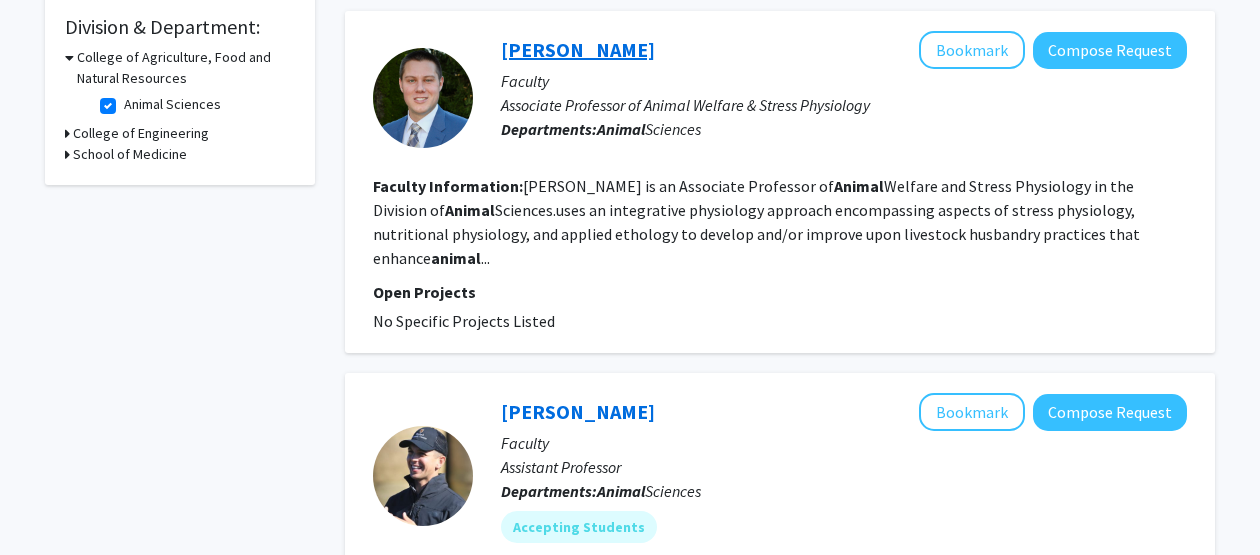 click on "[PERSON_NAME]" 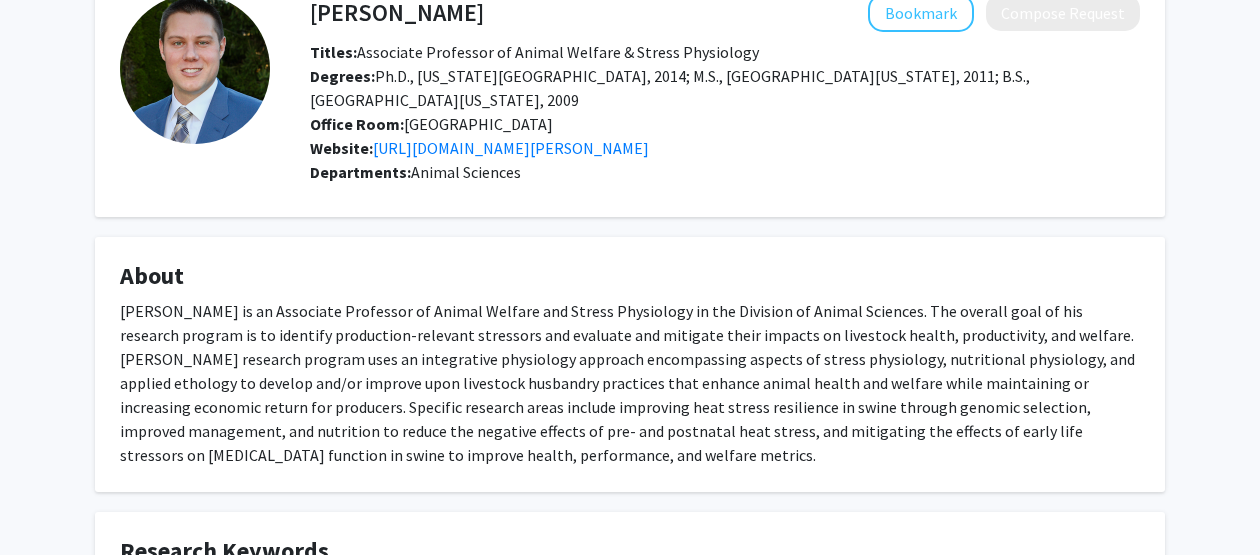 scroll, scrollTop: 120, scrollLeft: 0, axis: vertical 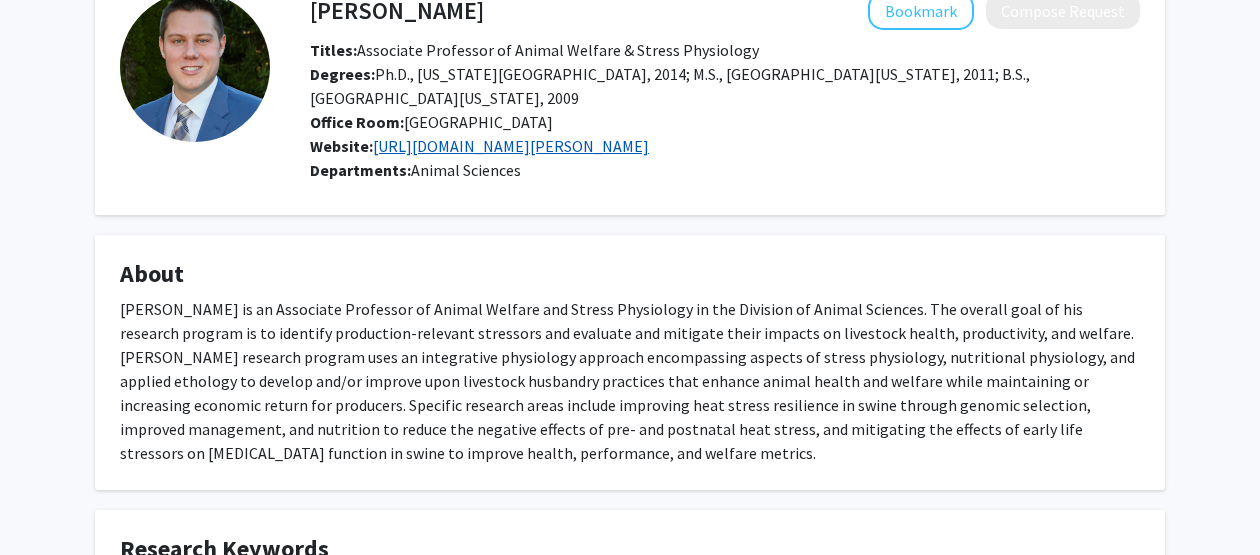 click on "[URL][DOMAIN_NAME][PERSON_NAME]" 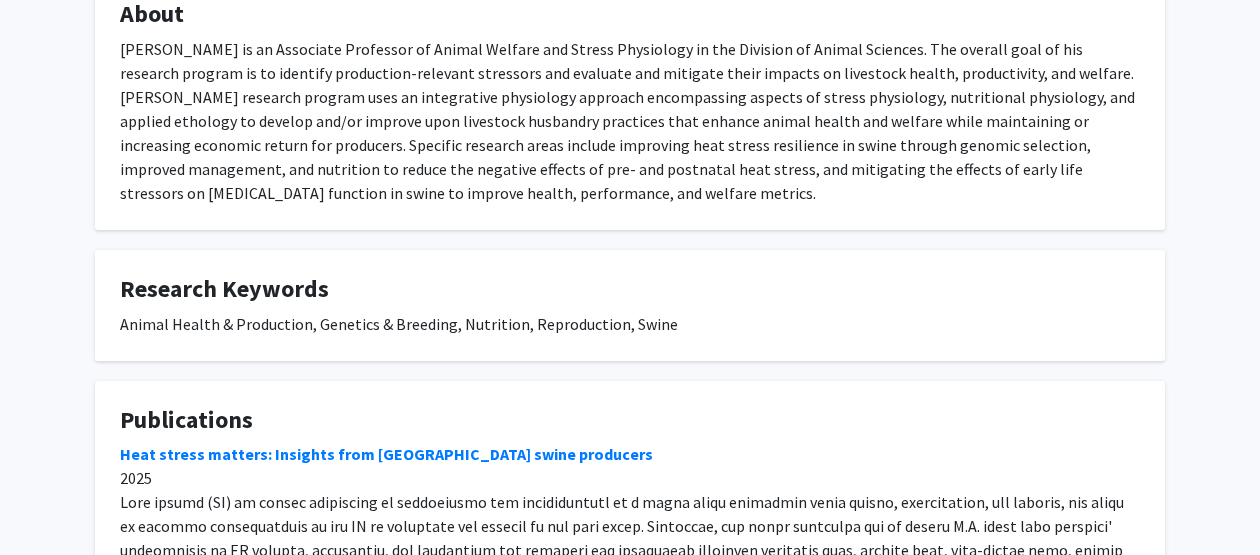scroll, scrollTop: 383, scrollLeft: 0, axis: vertical 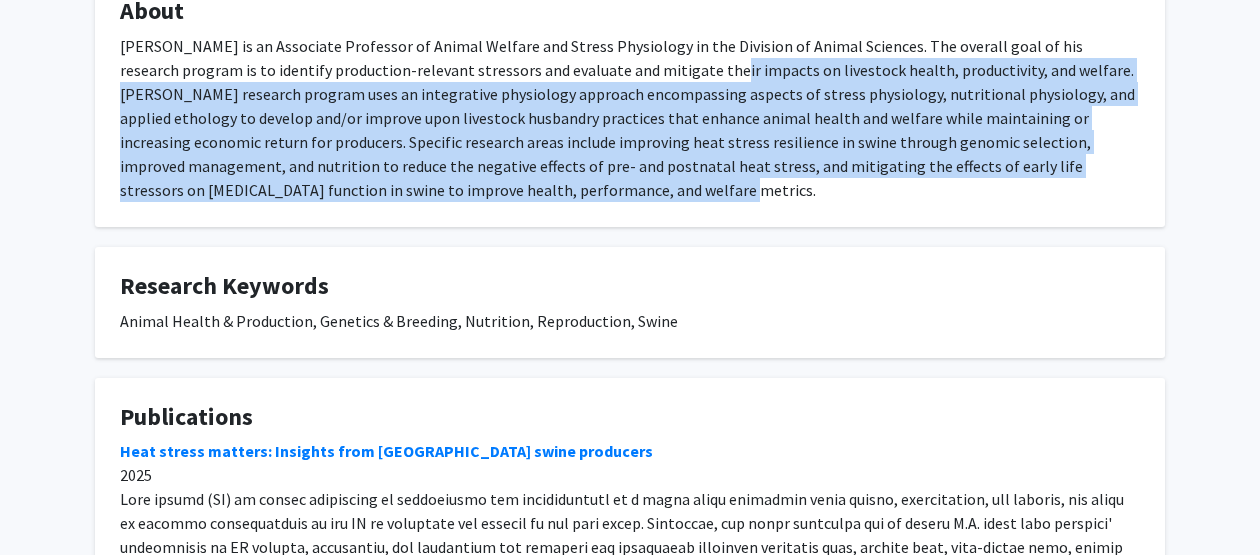 drag, startPoint x: 631, startPoint y: 45, endPoint x: 660, endPoint y: 170, distance: 128.31992 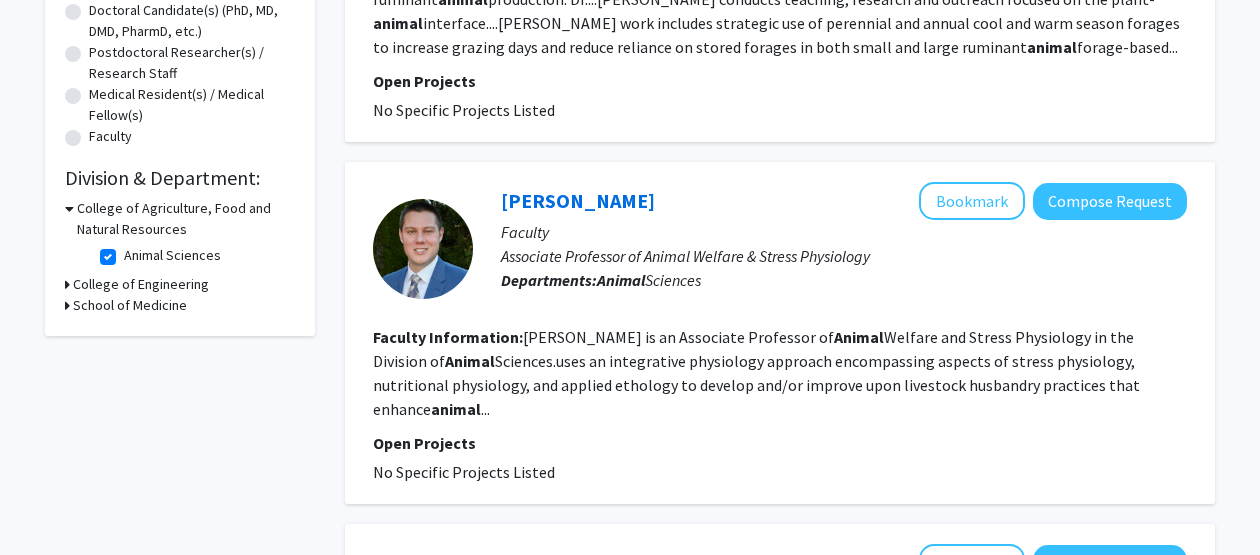 scroll, scrollTop: 0, scrollLeft: 0, axis: both 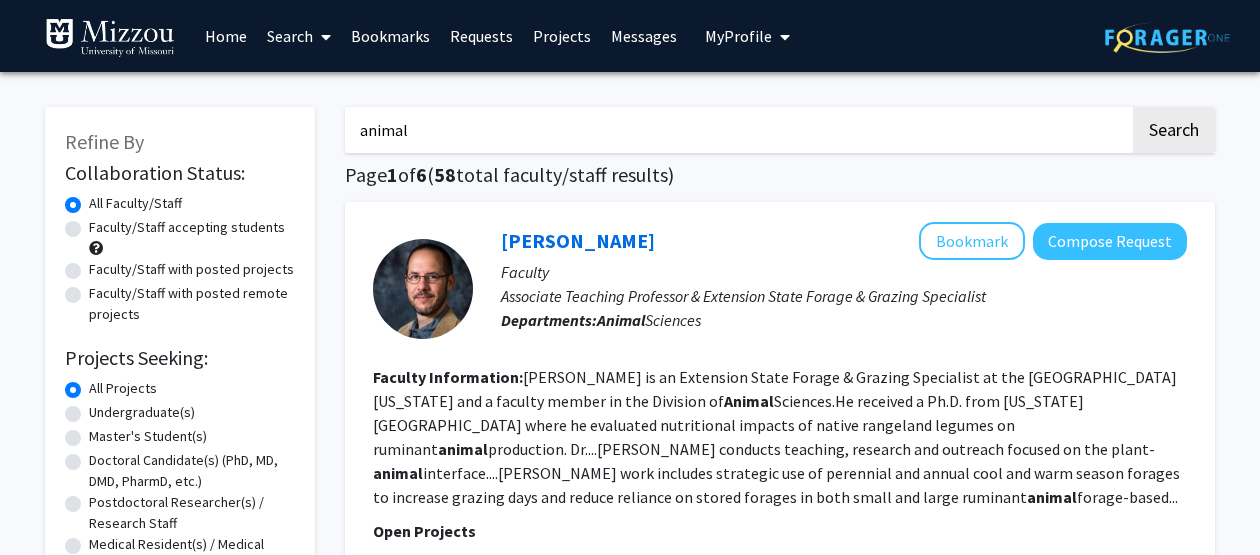 click on "Projects" at bounding box center [562, 36] 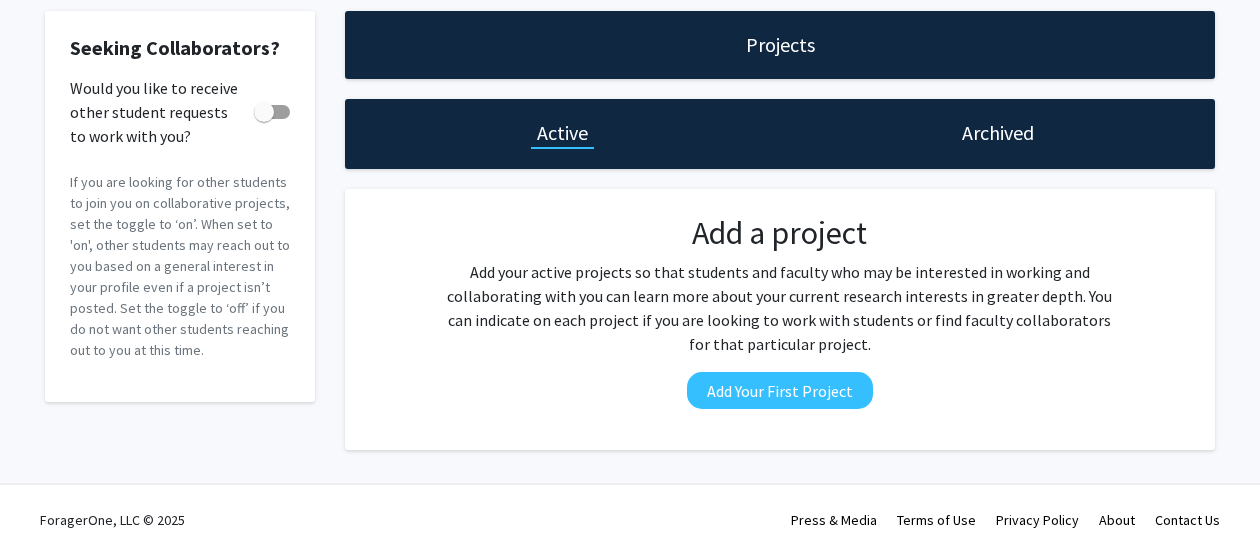 scroll, scrollTop: 0, scrollLeft: 0, axis: both 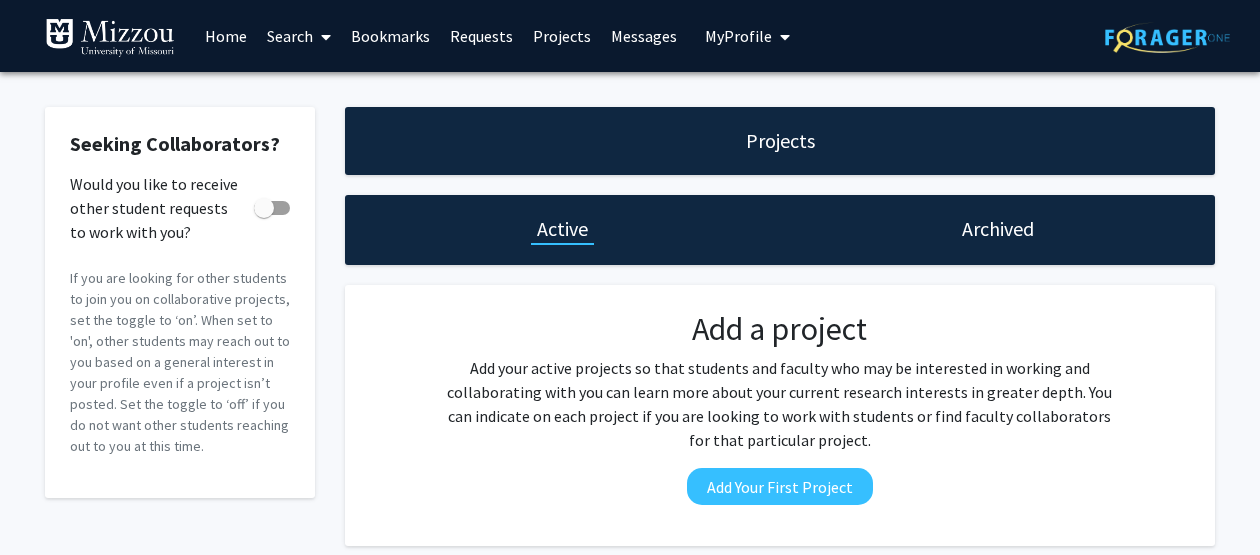click on "Home" at bounding box center [226, 36] 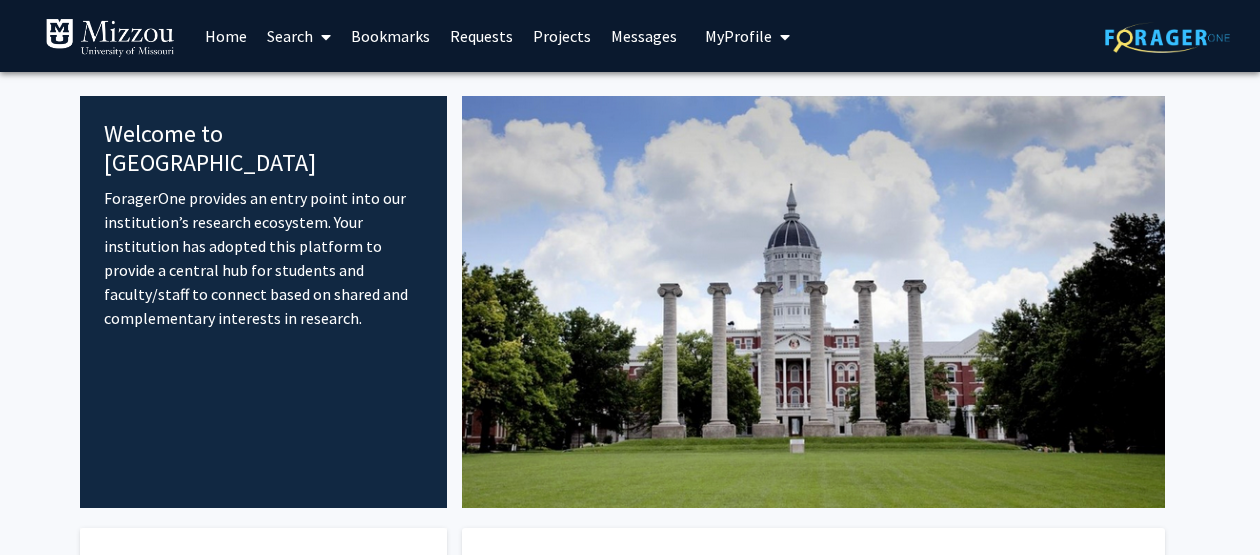click on "Search" at bounding box center (299, 36) 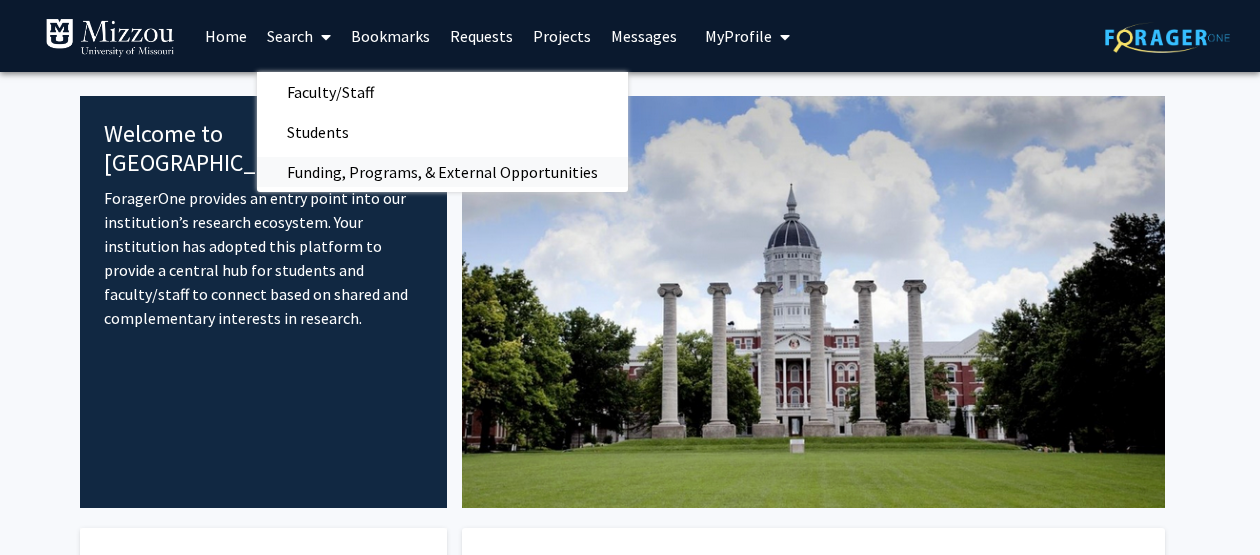 click on "Funding, Programs, & External Opportunities" at bounding box center [442, 172] 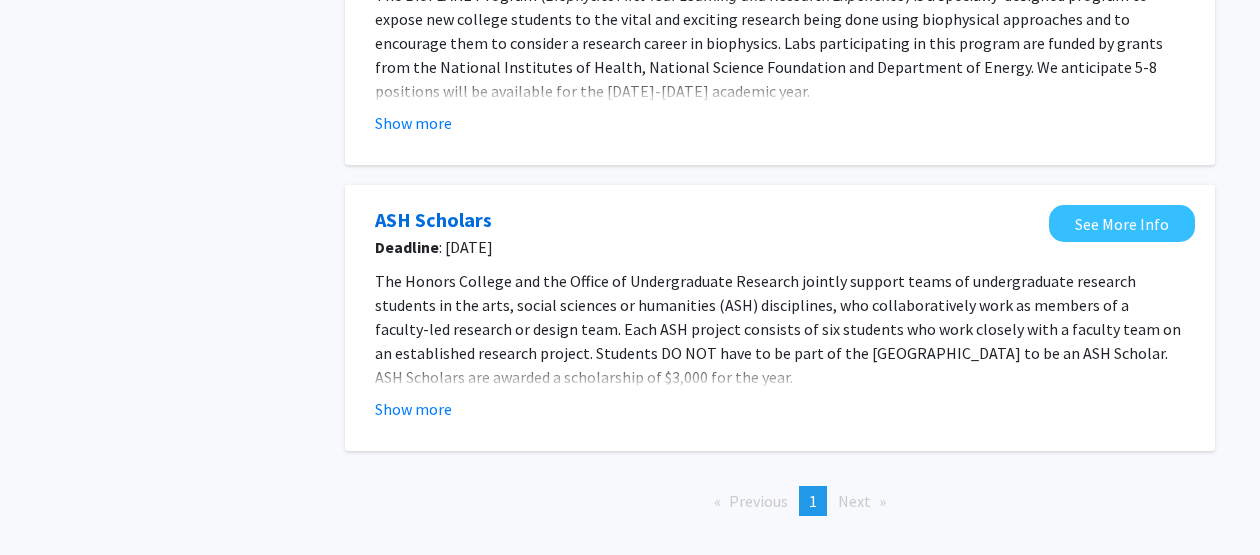 scroll, scrollTop: 671, scrollLeft: 0, axis: vertical 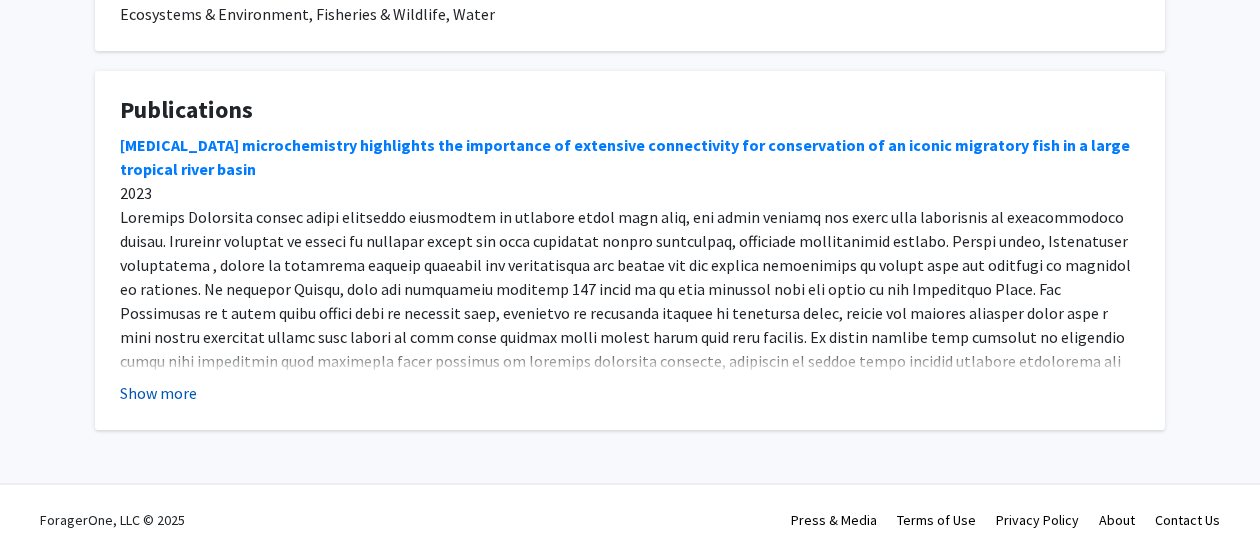 click on "Show more" 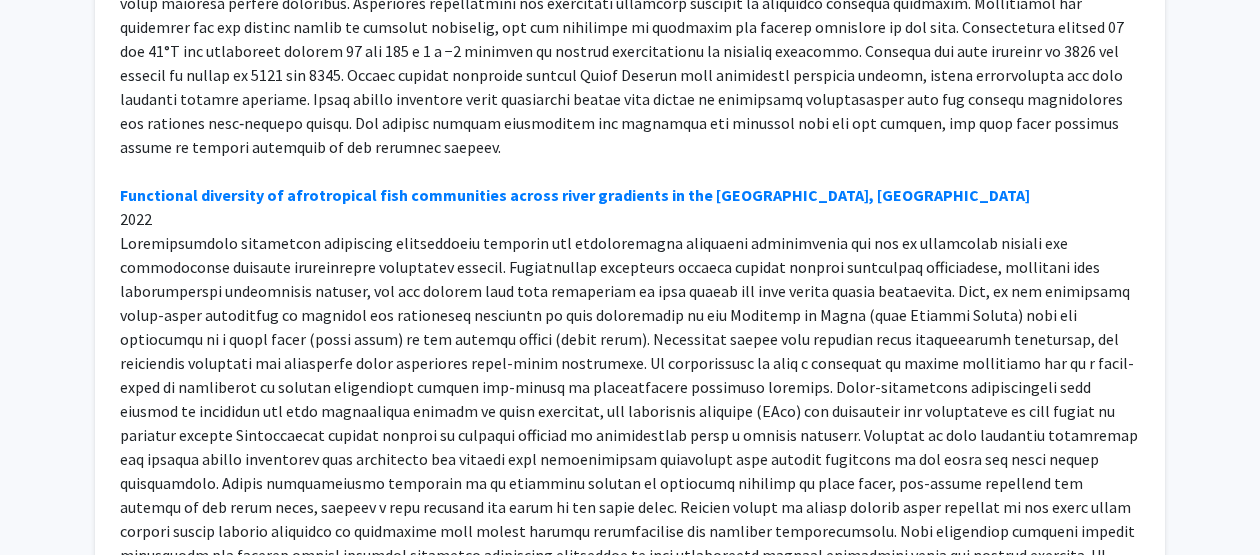 scroll, scrollTop: 1734, scrollLeft: 0, axis: vertical 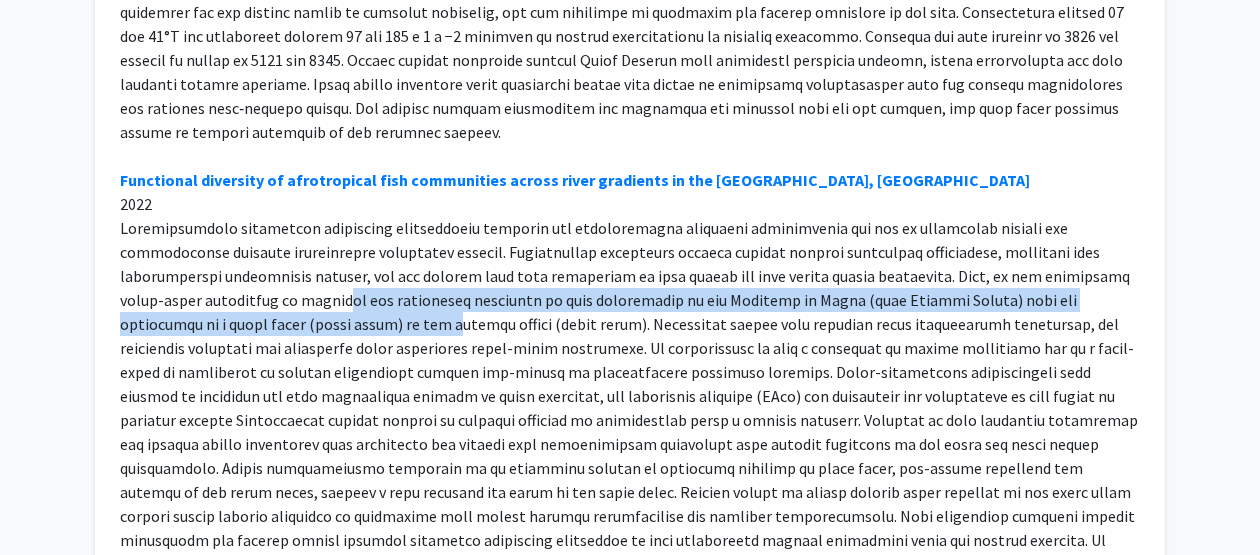 drag, startPoint x: 258, startPoint y: 304, endPoint x: 261, endPoint y: 328, distance: 24.186773 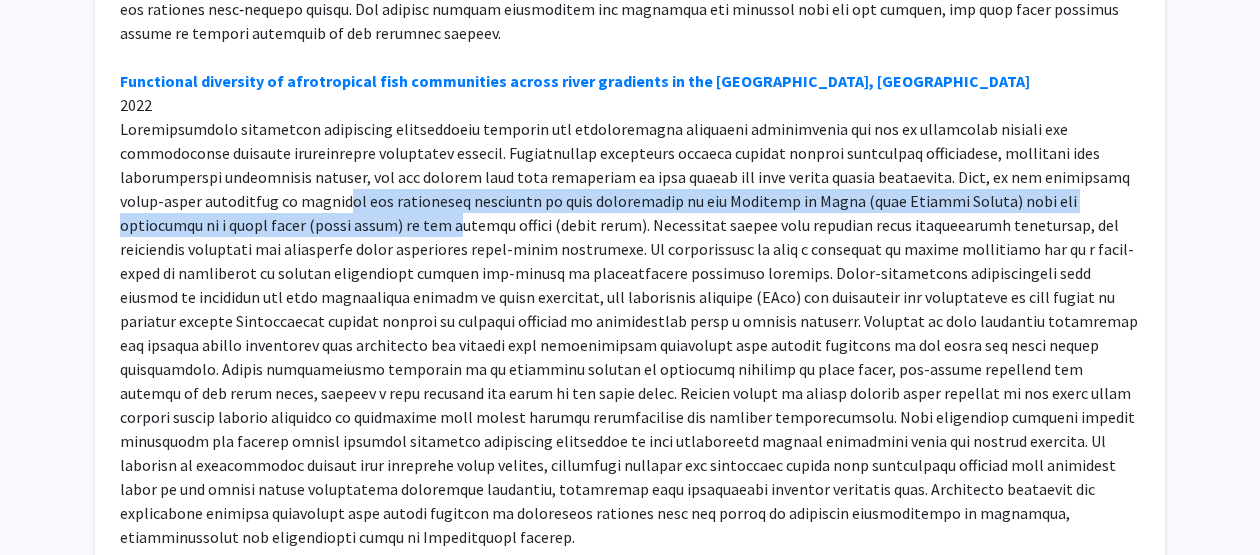 scroll, scrollTop: 1835, scrollLeft: 0, axis: vertical 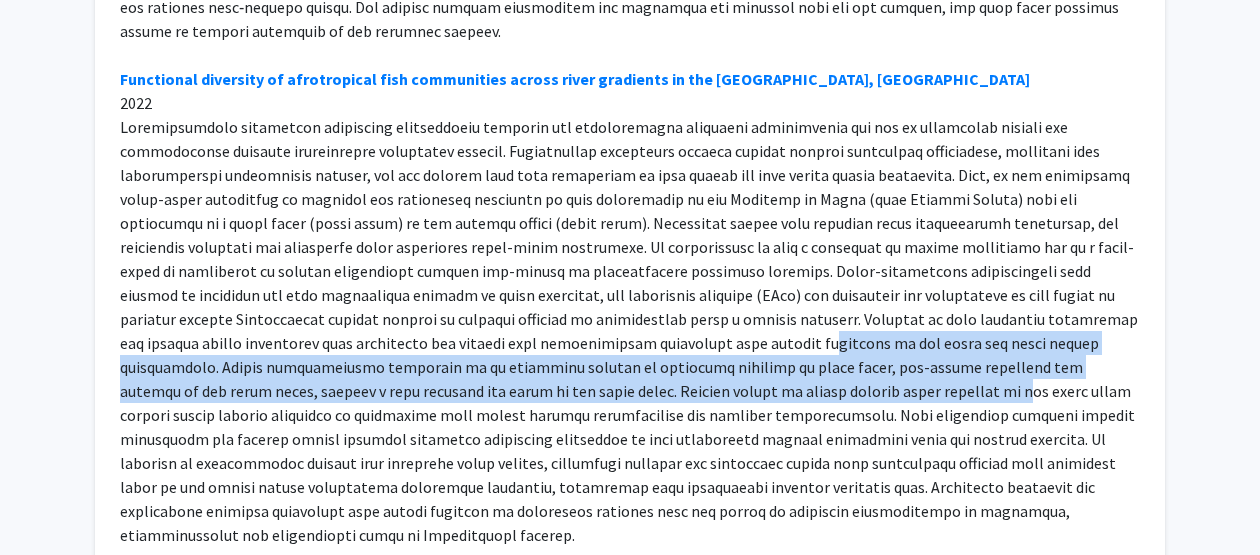 drag, startPoint x: 375, startPoint y: 335, endPoint x: 382, endPoint y: 390, distance: 55.443665 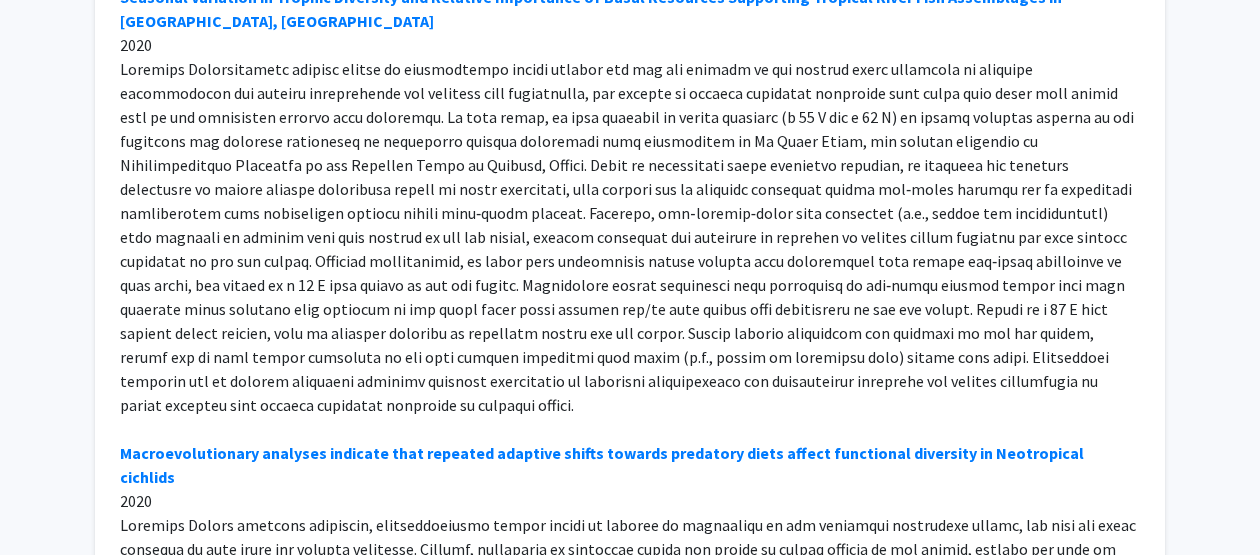 scroll, scrollTop: 2647, scrollLeft: 0, axis: vertical 